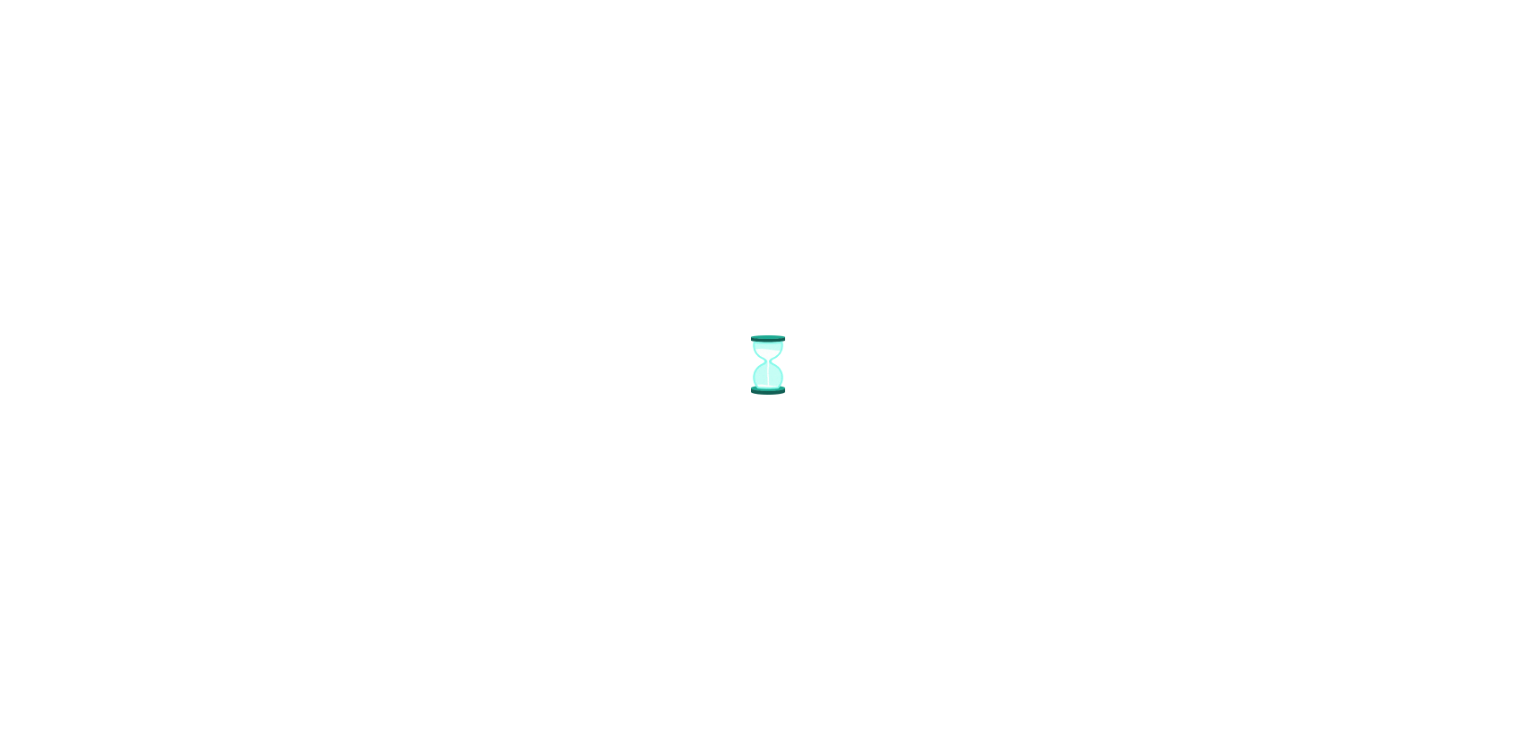 scroll, scrollTop: 0, scrollLeft: 0, axis: both 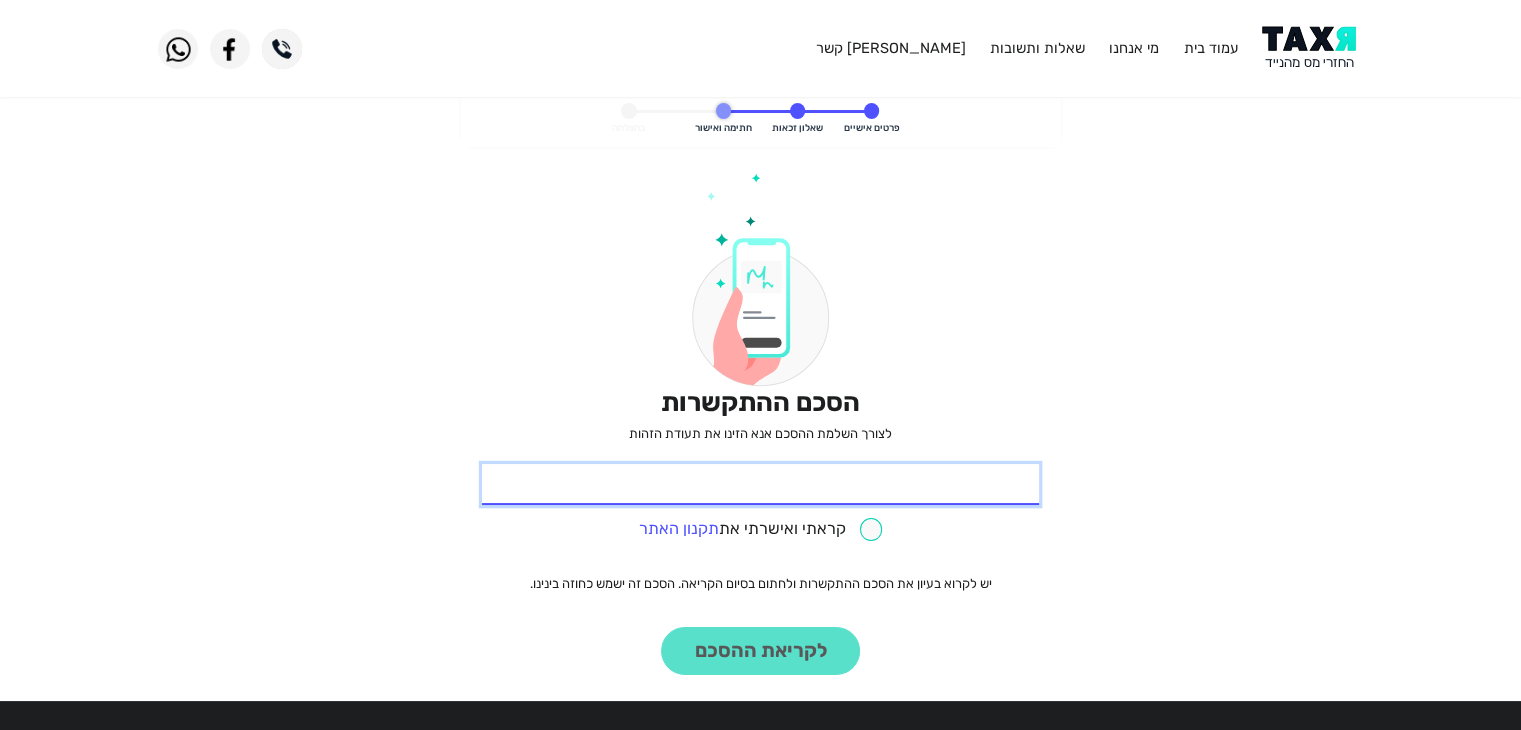 drag, startPoint x: 904, startPoint y: 480, endPoint x: 1403, endPoint y: 411, distance: 503.74796 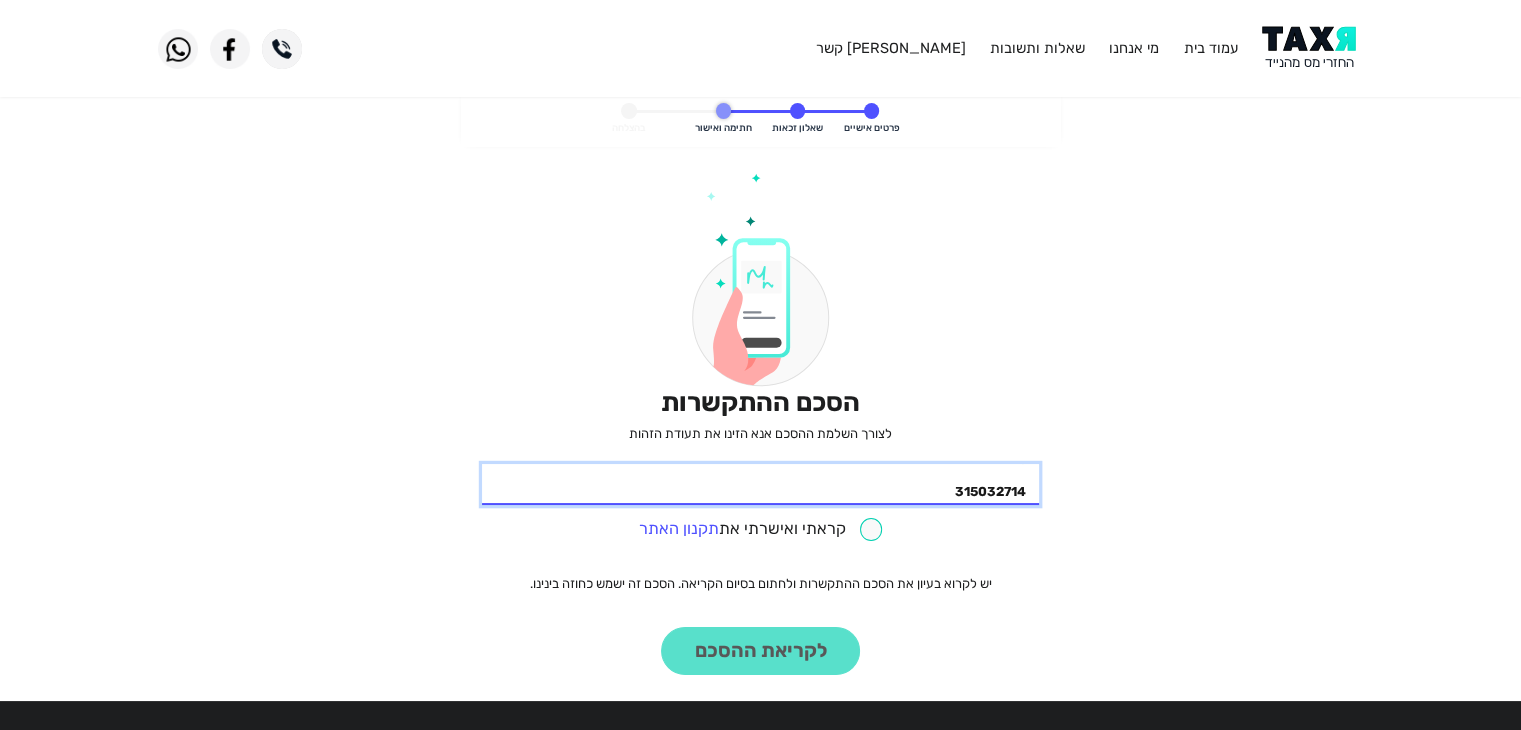 type on "315032714" 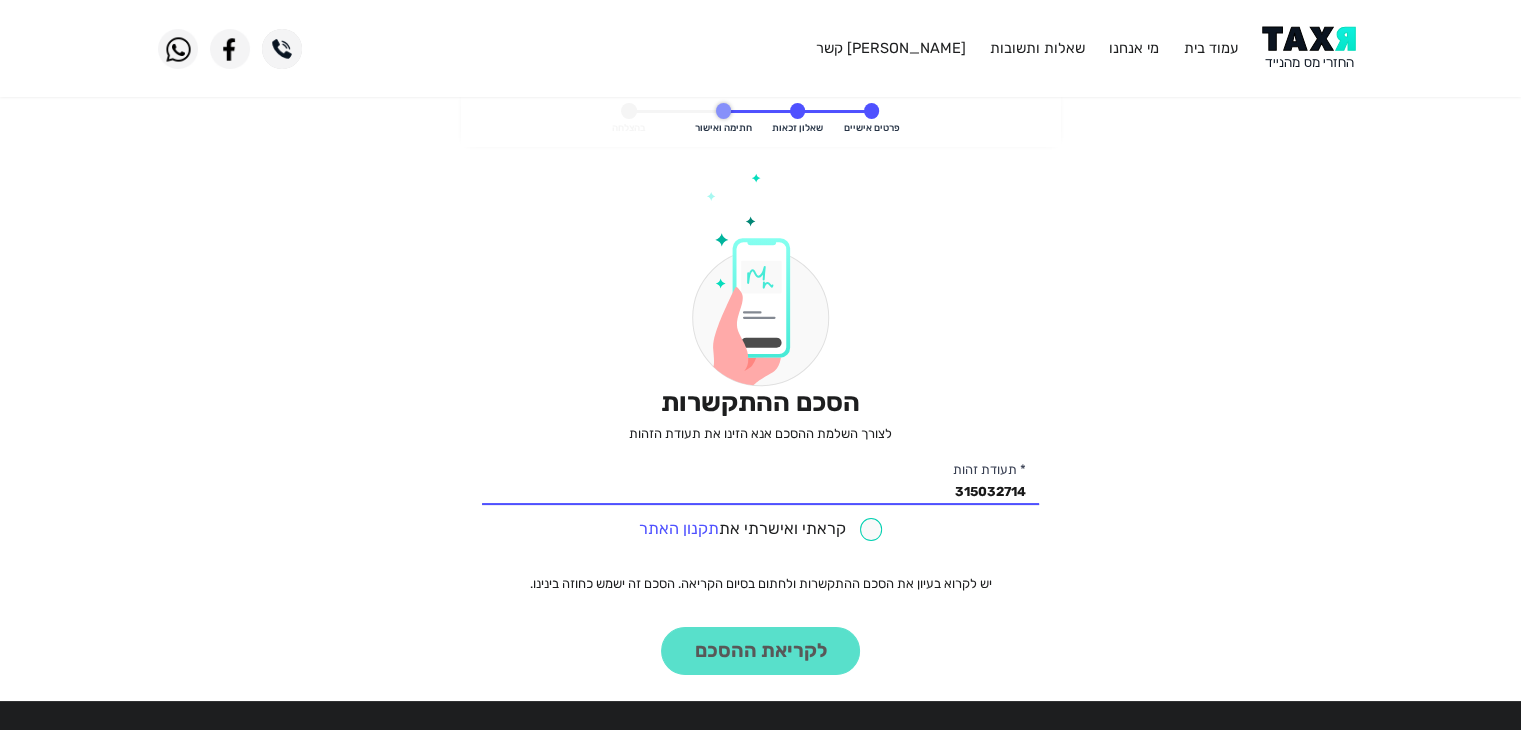 click at bounding box center (761, 529) 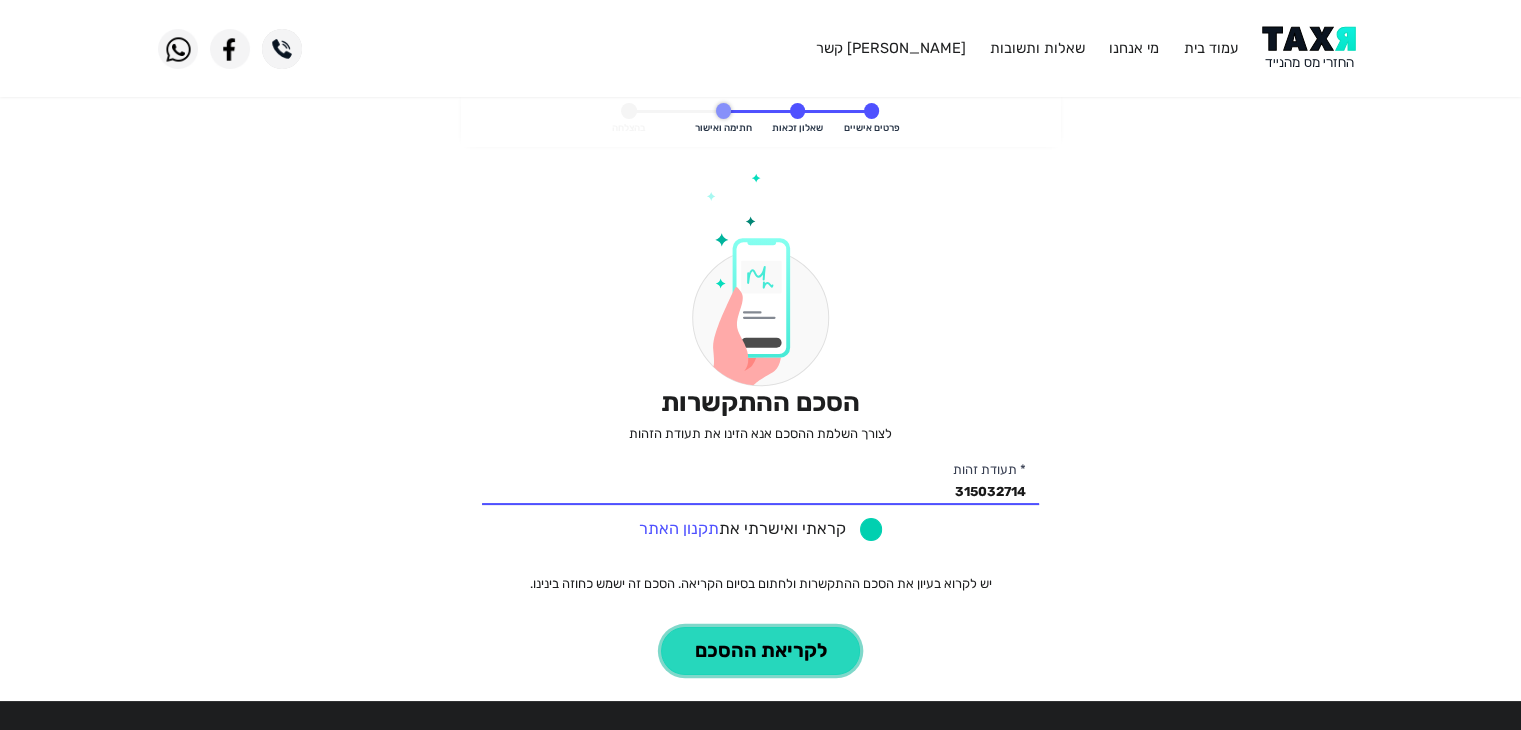 click on "לקריאת ההסכם" at bounding box center [760, 651] 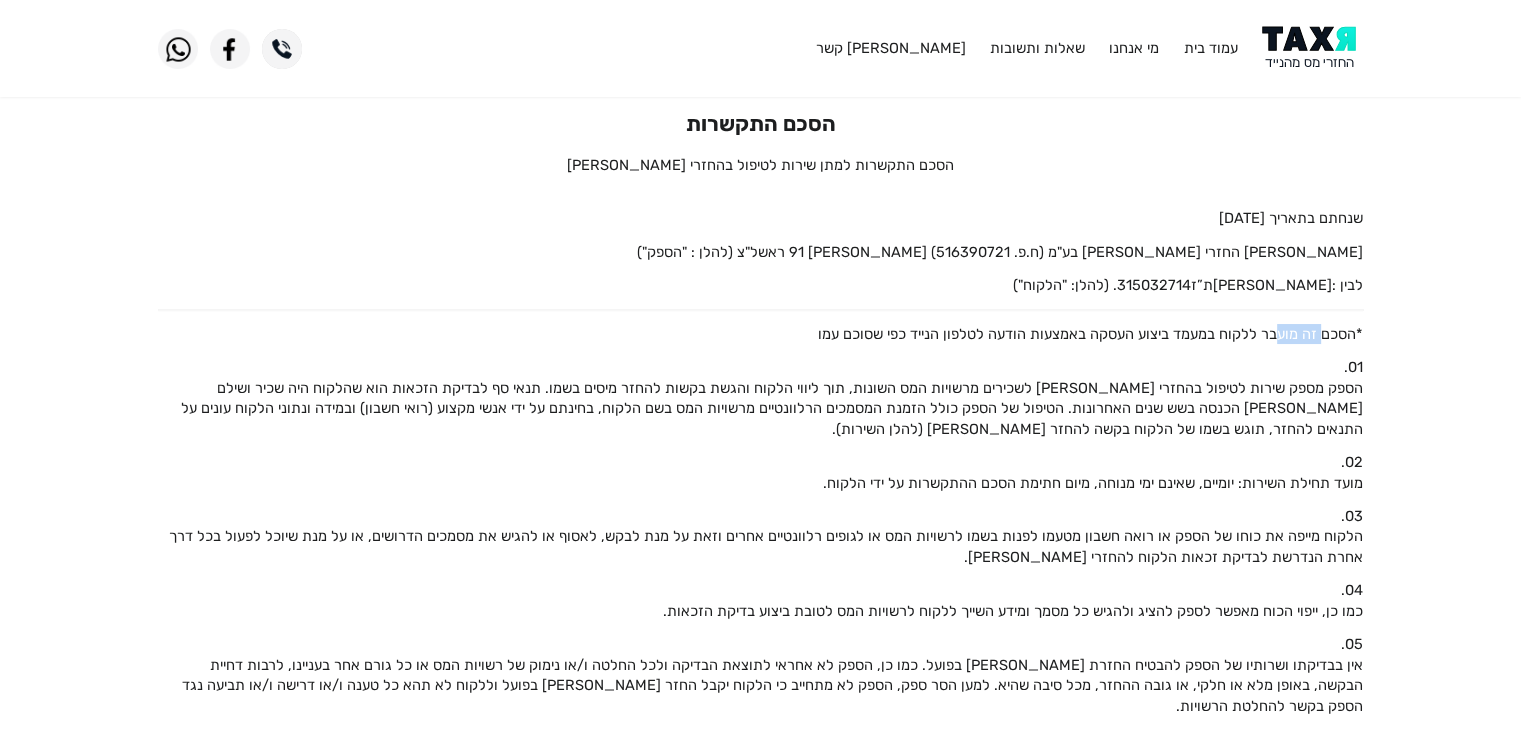 drag, startPoint x: 1276, startPoint y: 334, endPoint x: 1284, endPoint y: 350, distance: 17.888544 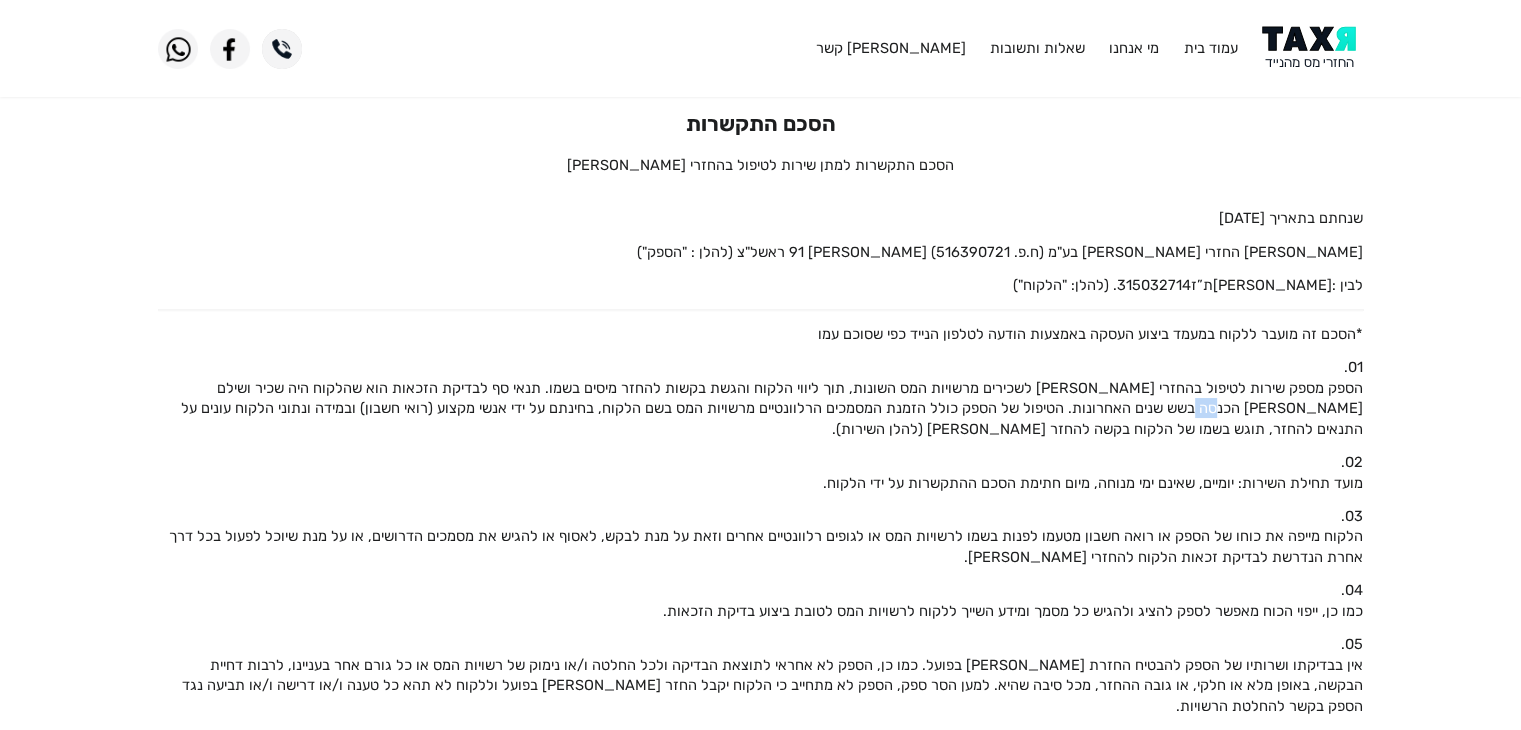 drag, startPoint x: 1296, startPoint y: 405, endPoint x: 1272, endPoint y: 417, distance: 26.832815 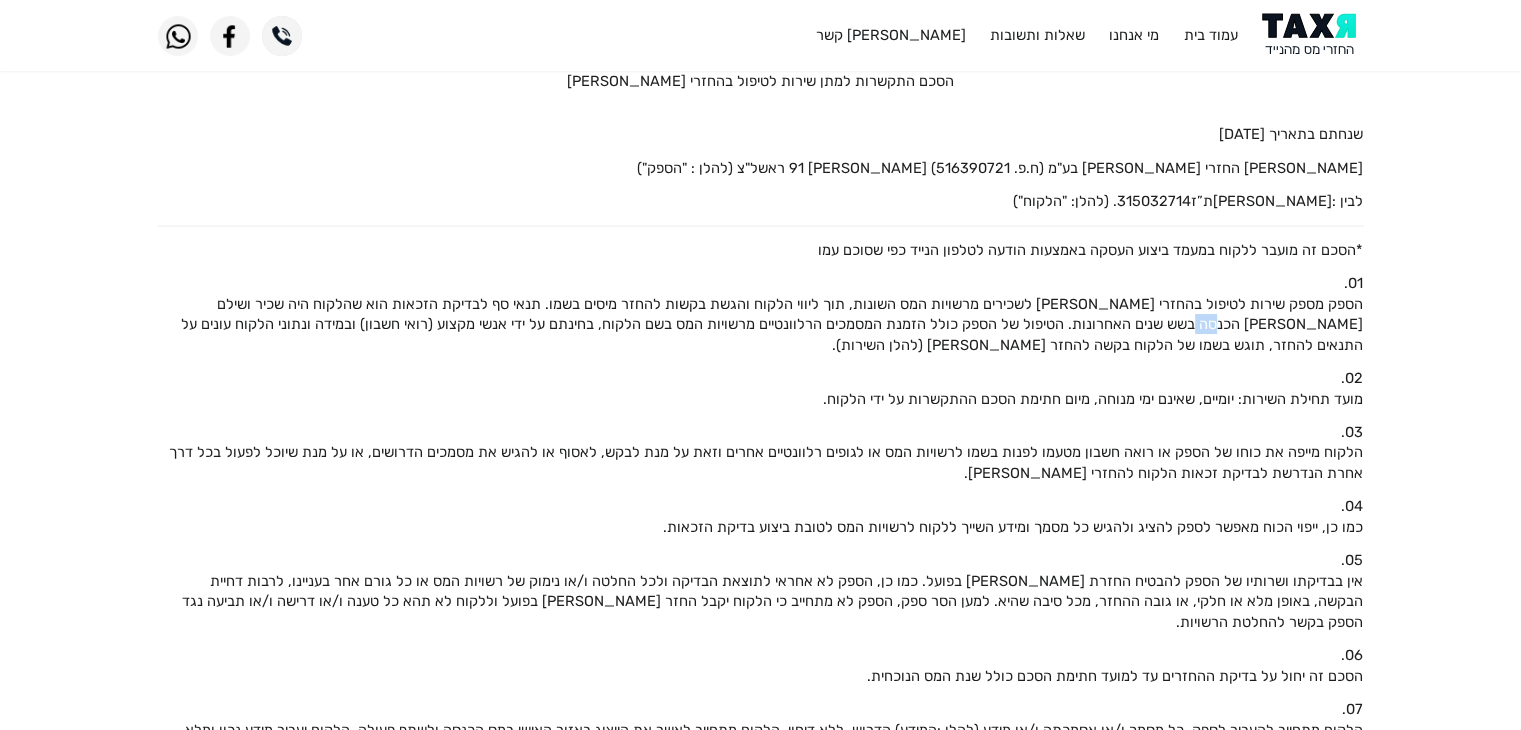 scroll, scrollTop: 200, scrollLeft: 0, axis: vertical 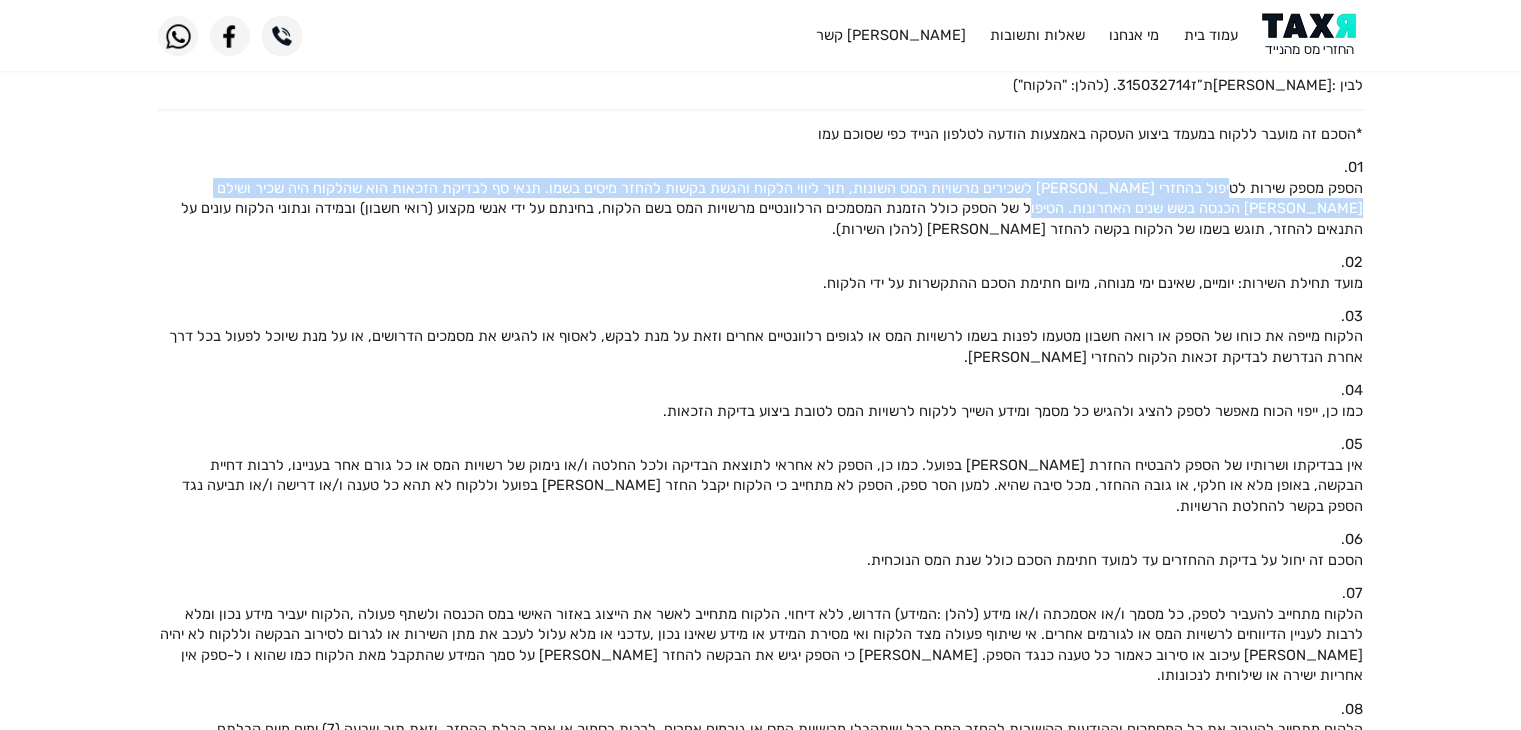 drag, startPoint x: 1157, startPoint y: 191, endPoint x: 1108, endPoint y: 200, distance: 49.819675 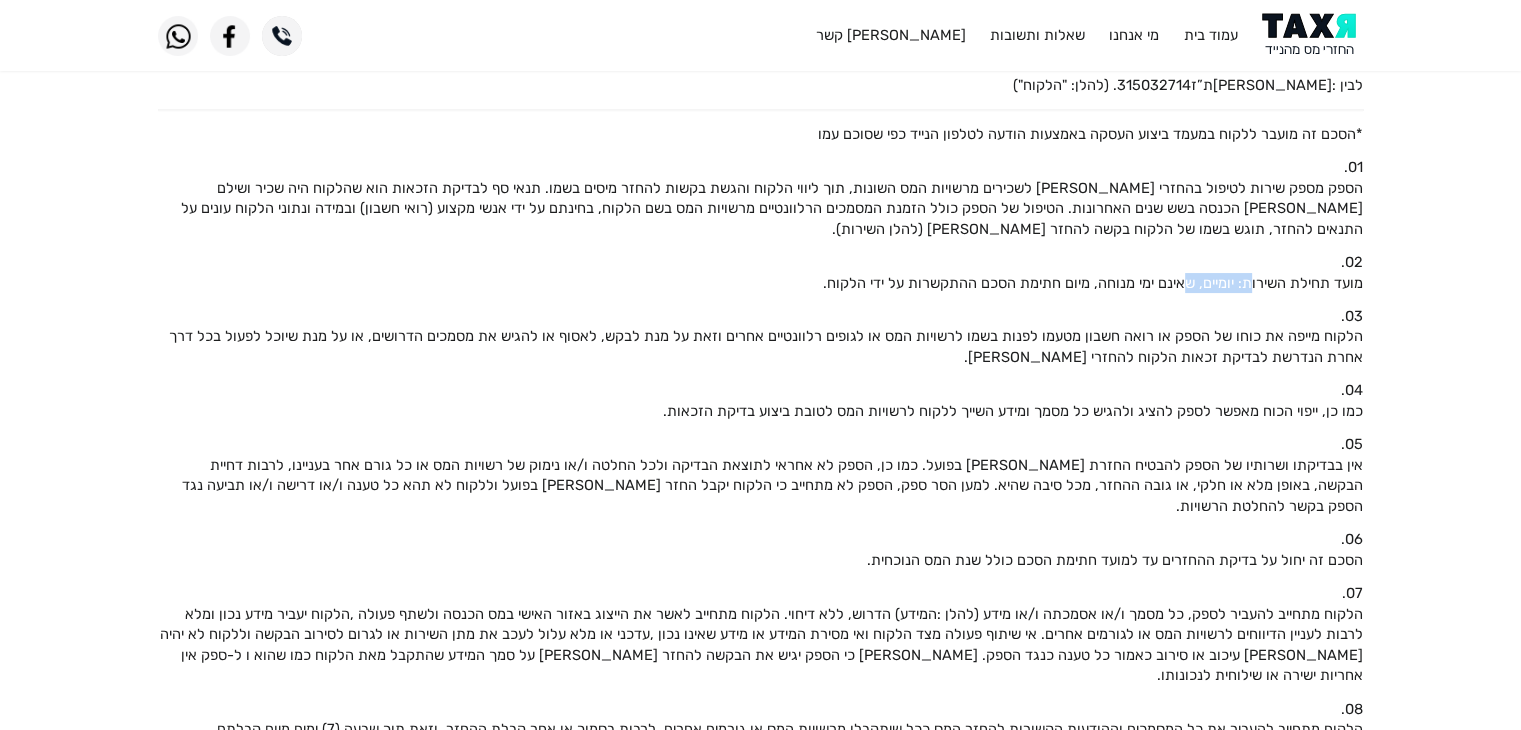 drag, startPoint x: 1237, startPoint y: 281, endPoint x: 1189, endPoint y: 288, distance: 48.507732 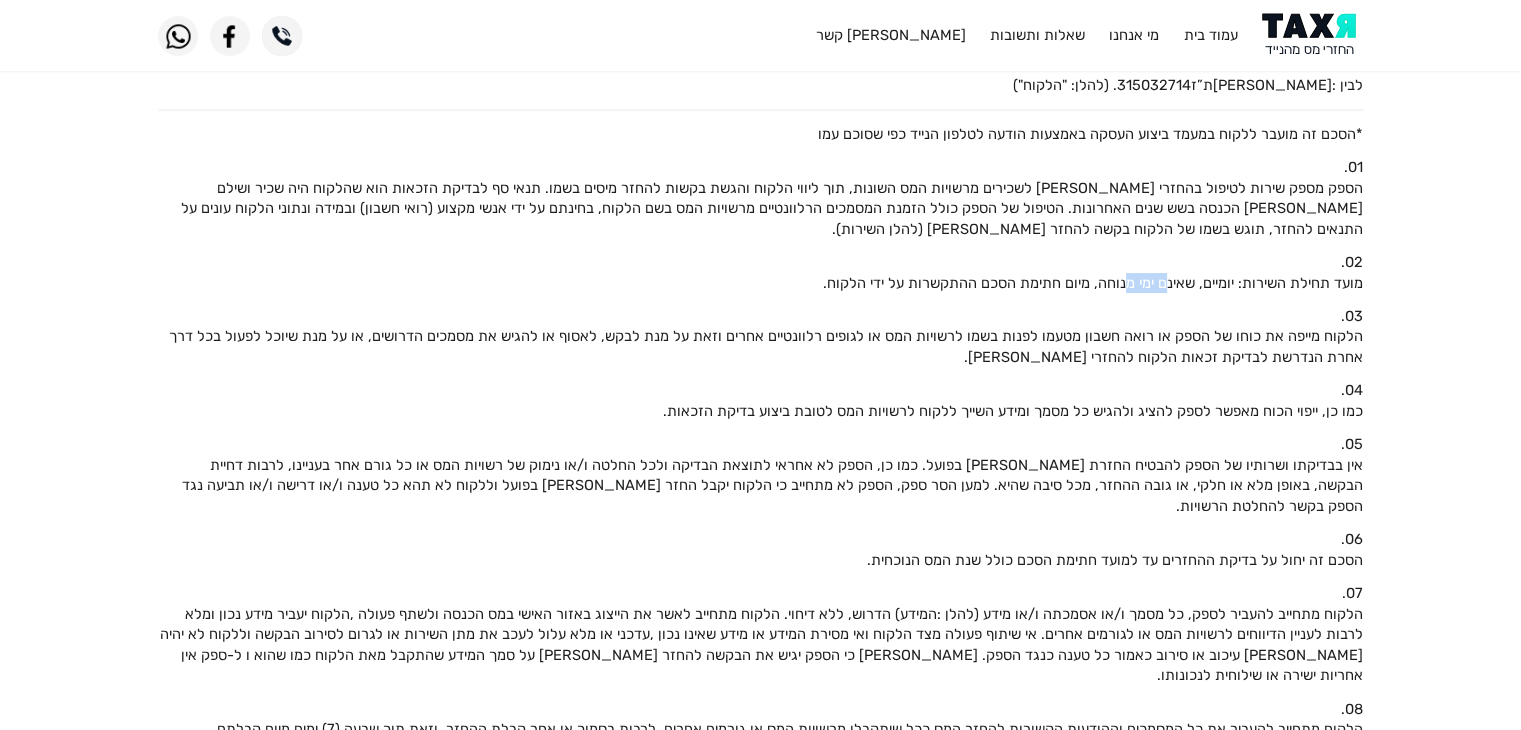 drag, startPoint x: 1158, startPoint y: 285, endPoint x: 1126, endPoint y: 285, distance: 32 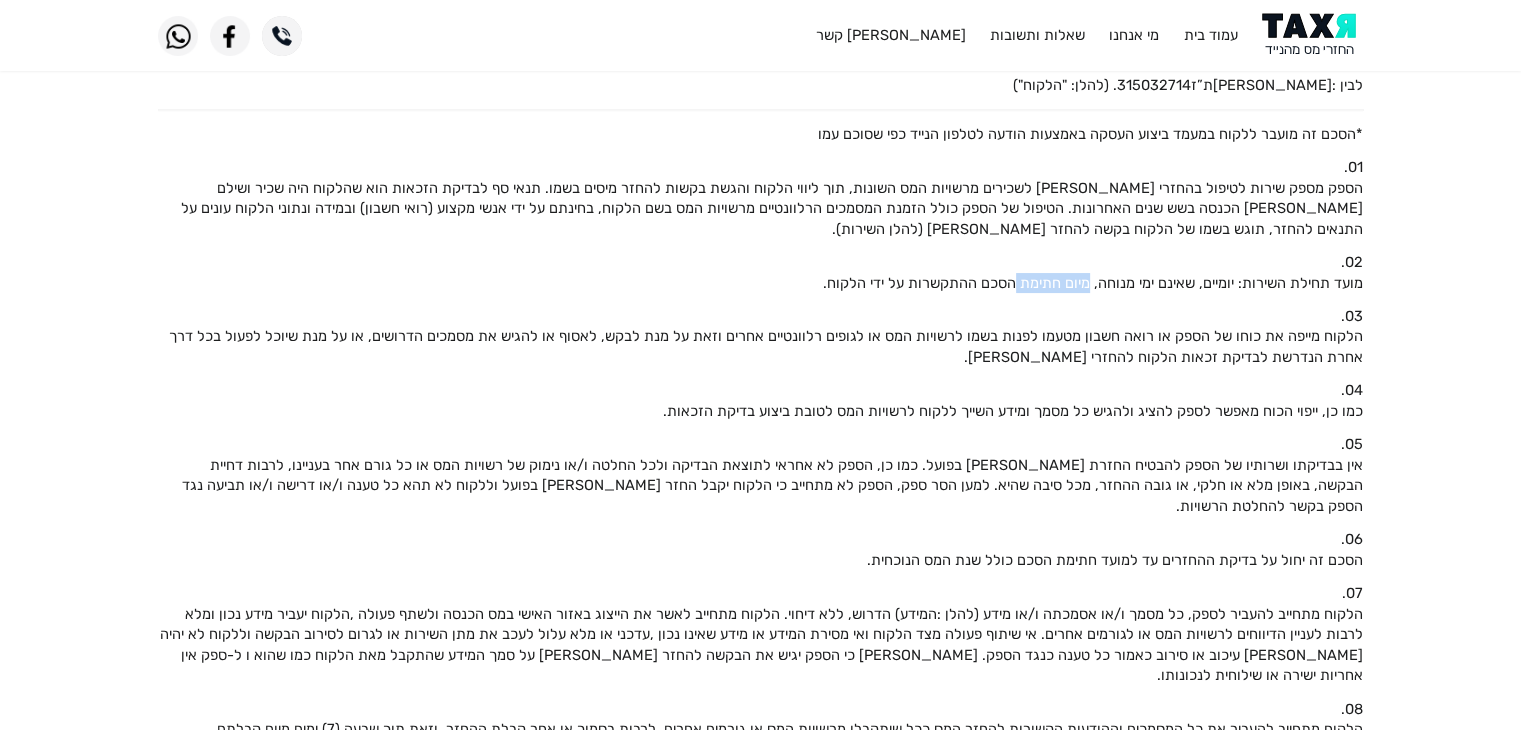 drag, startPoint x: 1032, startPoint y: 288, endPoint x: 1071, endPoint y: 312, distance: 45.79301 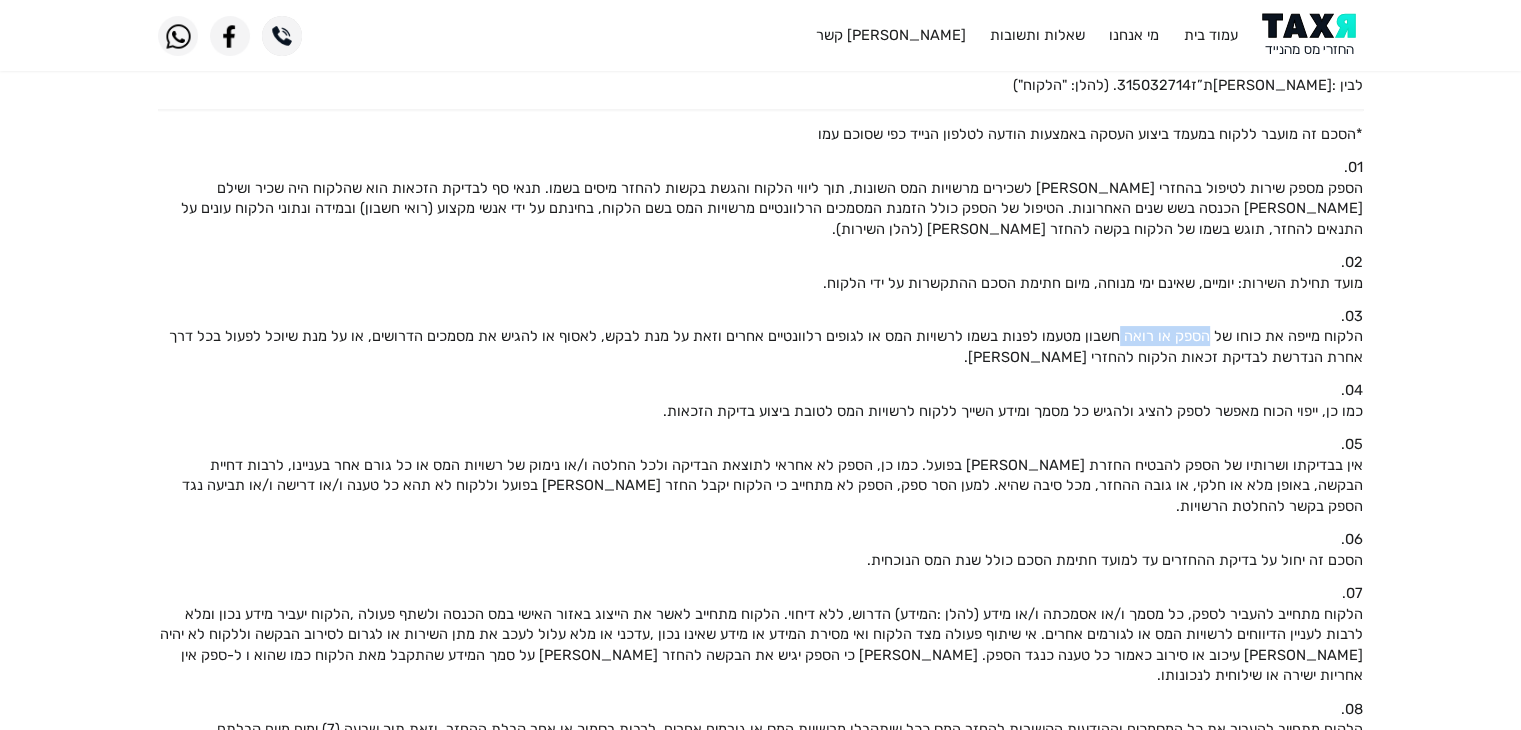 drag, startPoint x: 1132, startPoint y: 343, endPoint x: 1120, endPoint y: 344, distance: 12.0415945 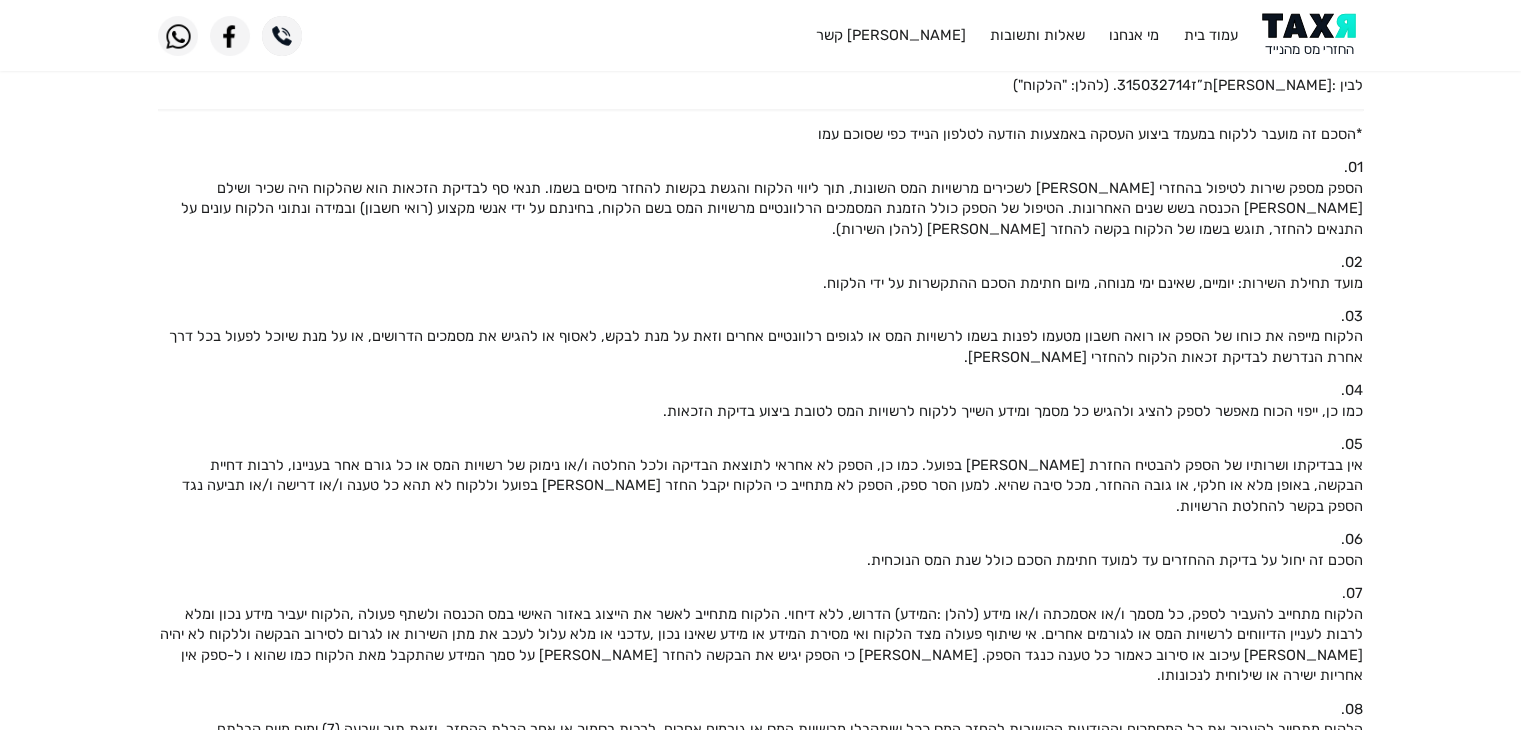 drag, startPoint x: 1037, startPoint y: 349, endPoint x: 923, endPoint y: 352, distance: 114.03947 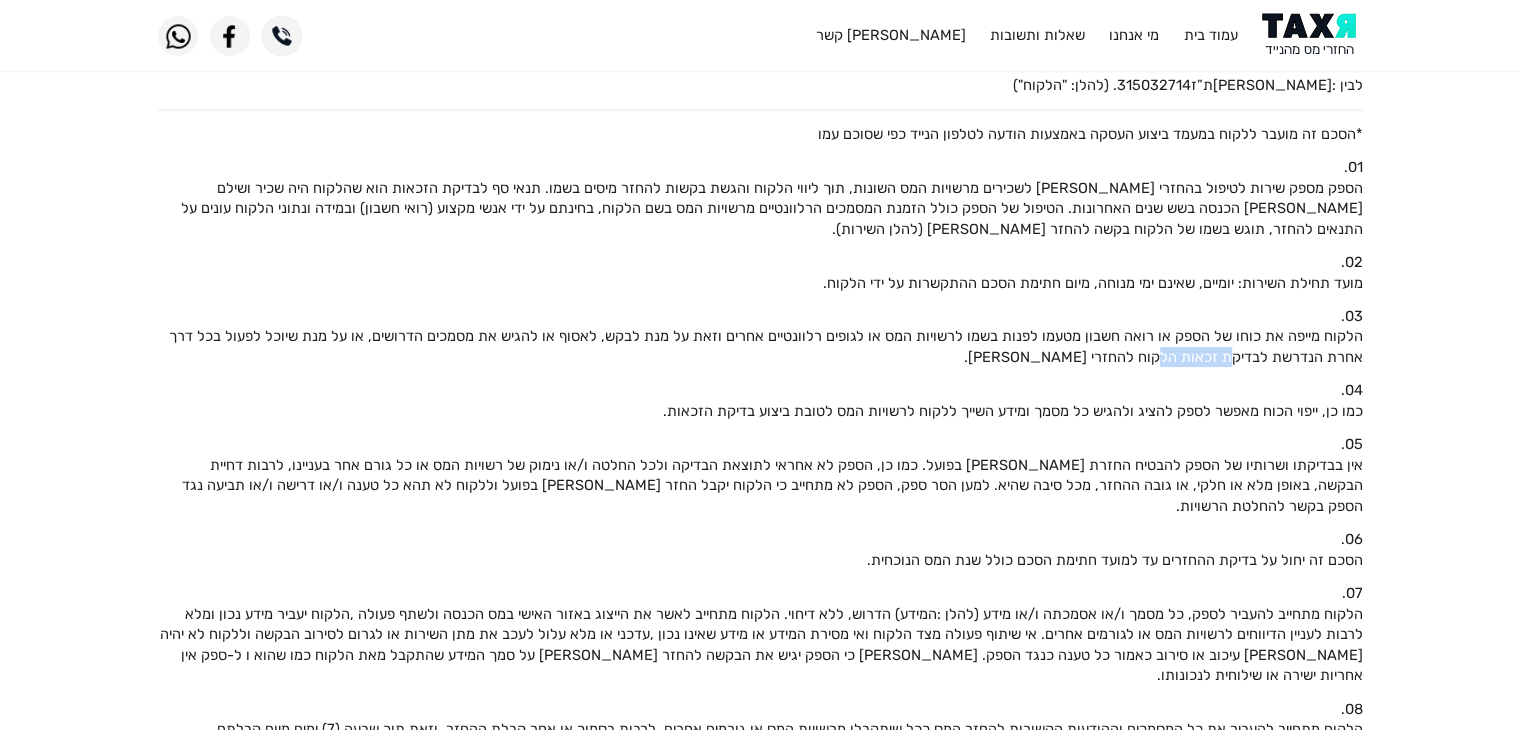 click on "הלקוח מייפה את כוחו של הספק או רואה חשבון מטעמו לפנות בשמו לרשויות המס או לגופים רלוונטיים אחרים וזאת על מנת לבקש, לאסוף או להגיש את מסמכים הדרושים, או על מנת שיוכל לפעול בכל דרך אחרת הנדרשת לבדיקת זכאות הלקוח להחזרי [PERSON_NAME]." 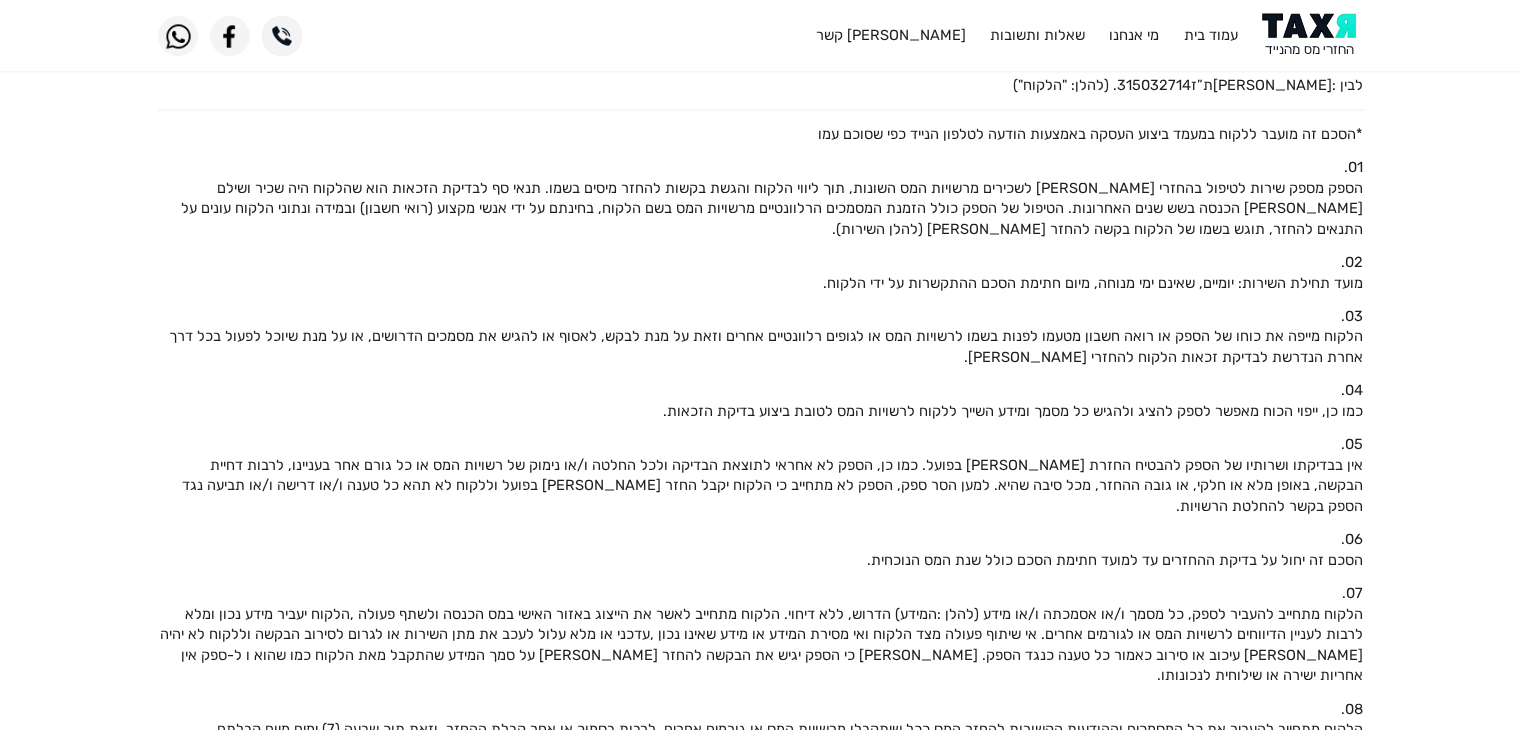 click on "כמו כן, ייפוי הכוח מאפשר לספק להציג ולהגיש כל מסמך ומידע השייך ללקוח לרשויות המס לטובת ביצוע בדיקת הזכאות." 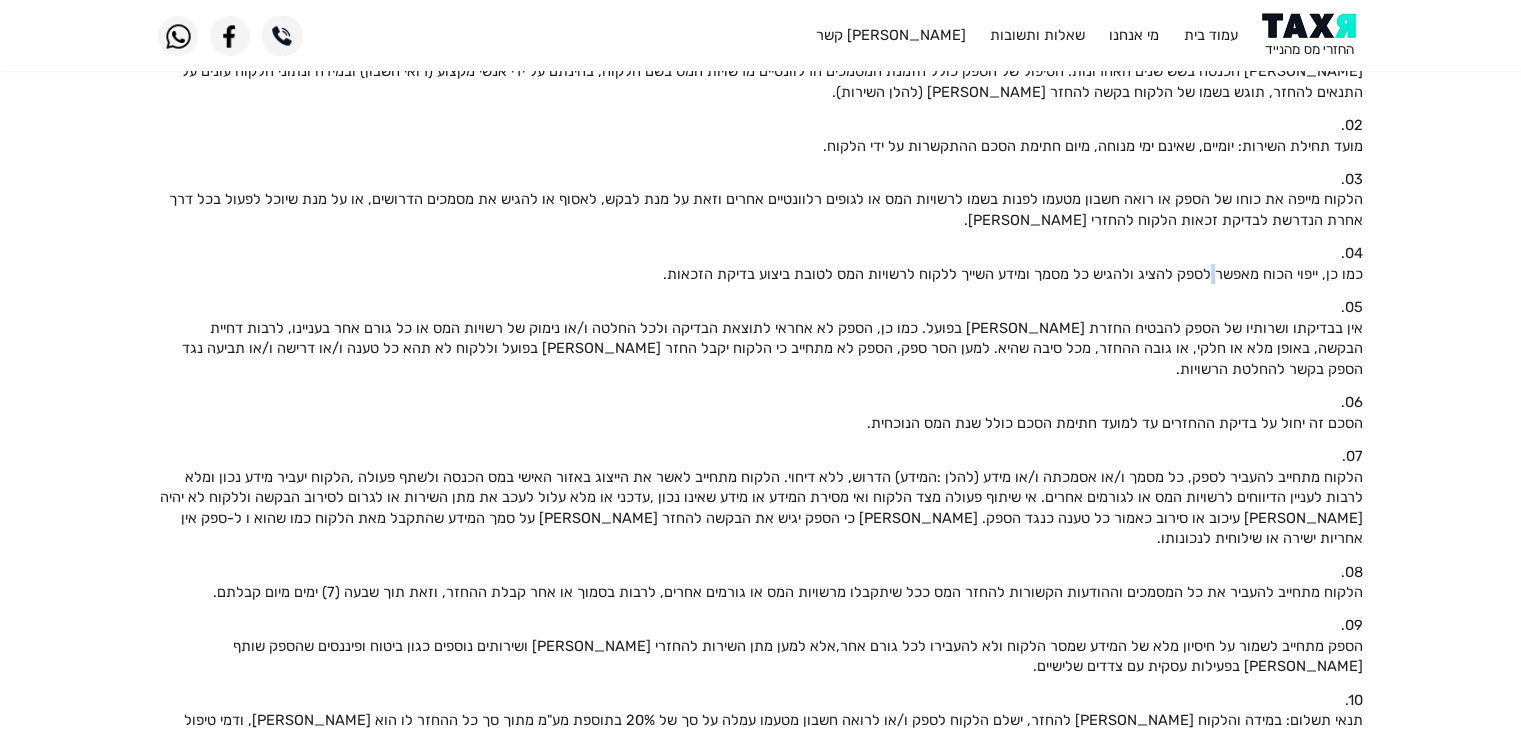 scroll, scrollTop: 400, scrollLeft: 0, axis: vertical 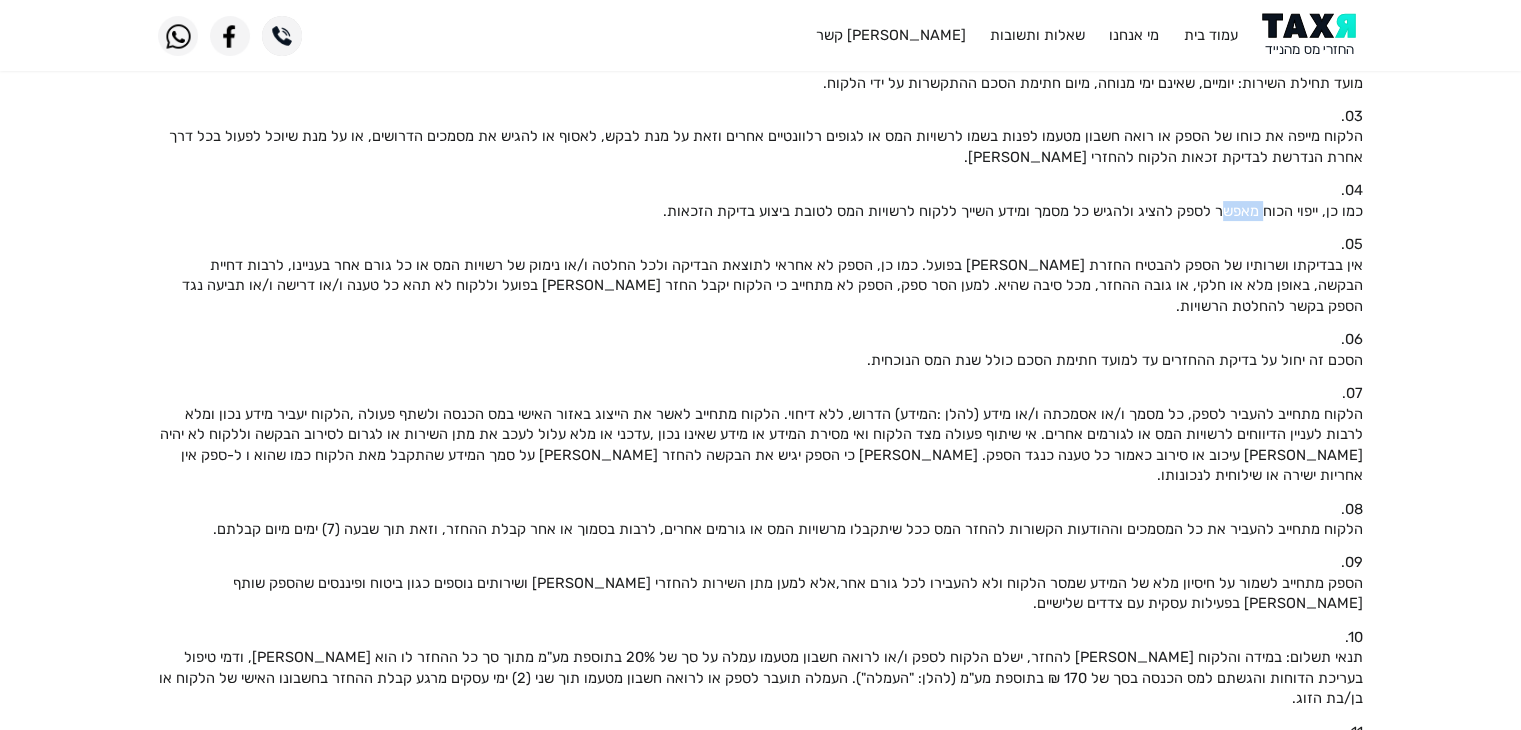 drag, startPoint x: 1233, startPoint y: 218, endPoint x: 1222, endPoint y: 218, distance: 11 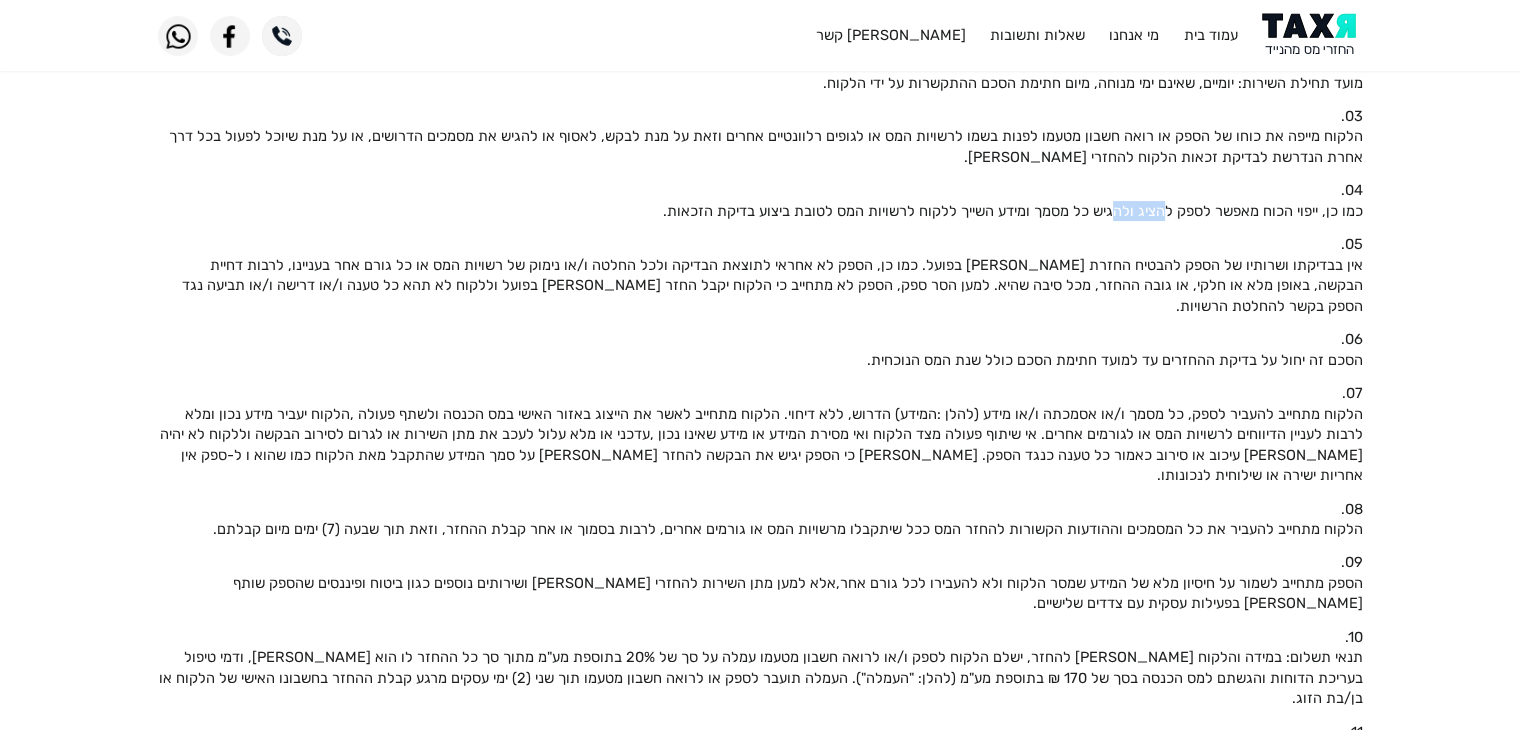 drag, startPoint x: 1144, startPoint y: 220, endPoint x: 1098, endPoint y: 222, distance: 46.043457 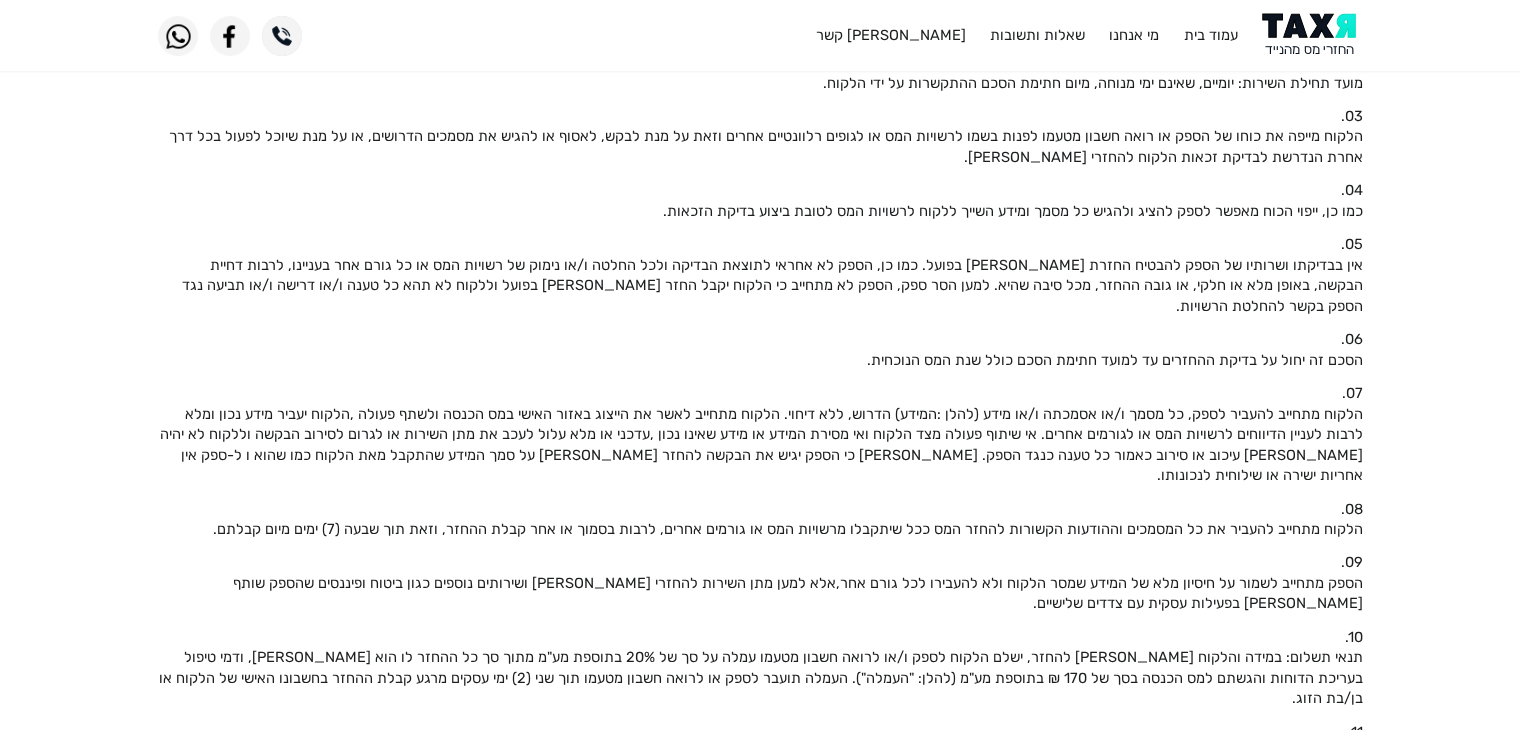 click on "אין בבדיקתו ושרותיו של הספק להבטיח החזרת [PERSON_NAME] בפועל. כמו כן, הספק לא אחראי לתוצאת הבדיקה ולכל החלטה ו/או נימוק של רשויות המס או כל גורם אחר בעניינו, לרבות דחיית הבקשה, באופן מלא או חלקי, או גובה ההחזר, מכל סיבה שהיא. למען הסר ספק, הספק לא מתחייב כי הלקוח יקבל החזר [PERSON_NAME] בפועל וללקוח לא תהא כל טענה ו/או דרישה ו/או תביעה נגד הספק בקשר להחלטת הרשויות." 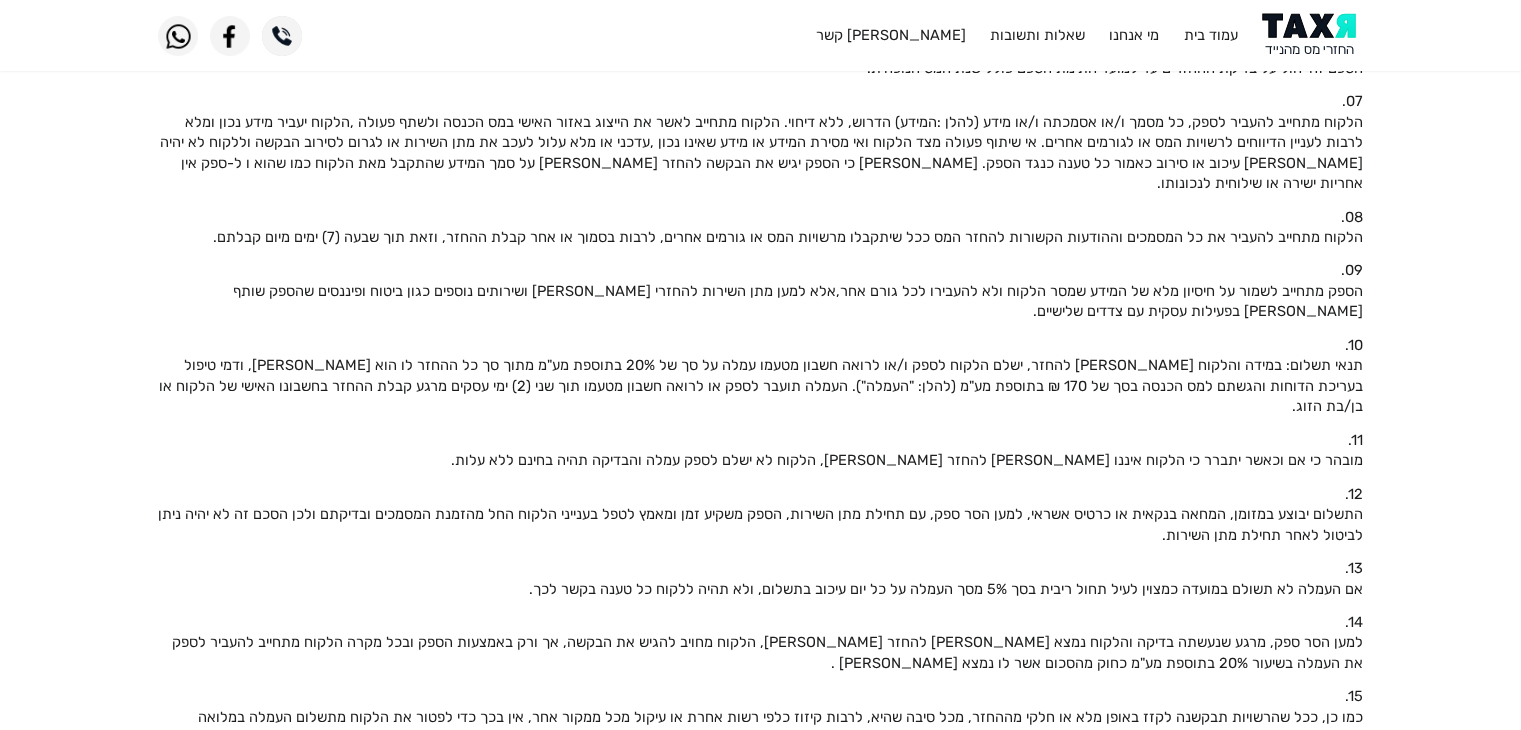 scroll, scrollTop: 700, scrollLeft: 0, axis: vertical 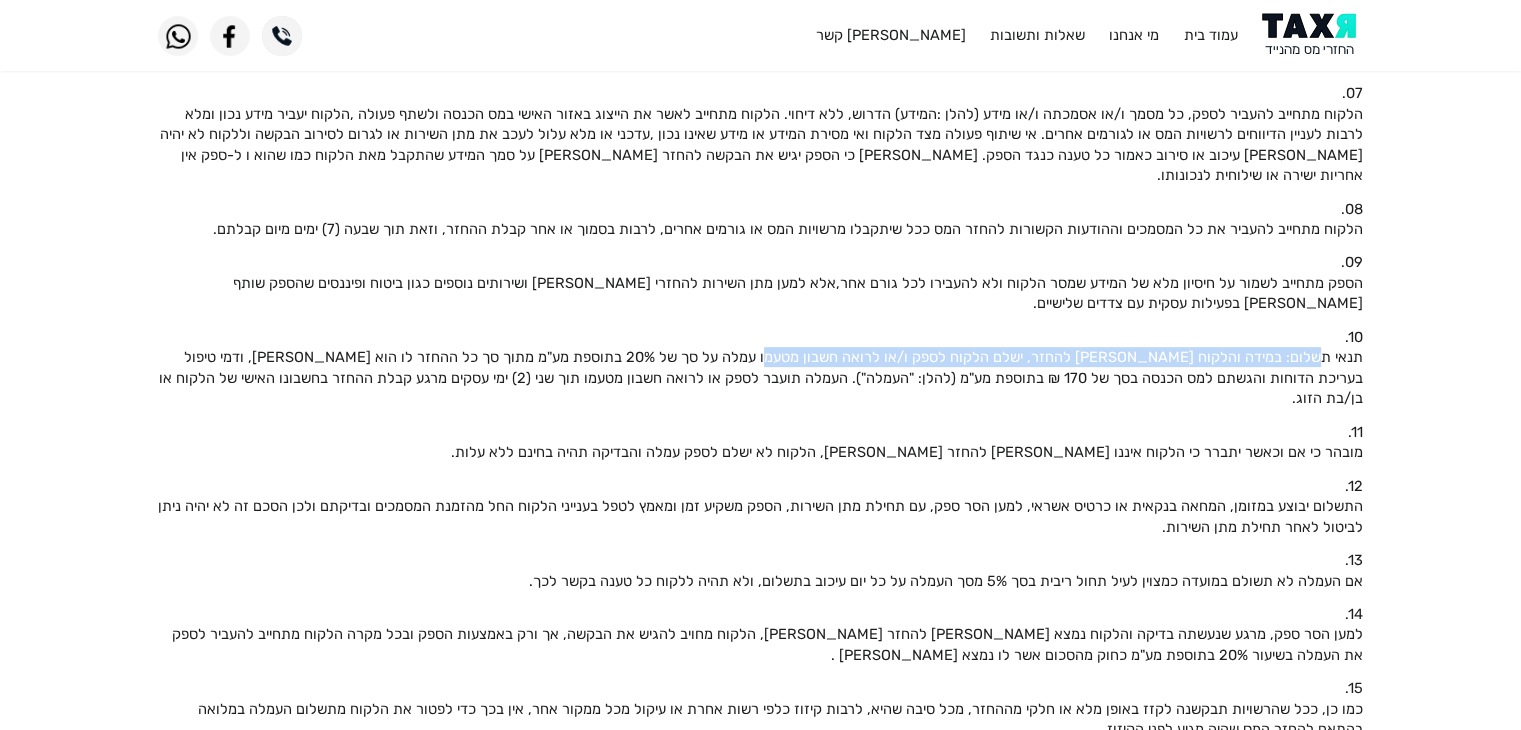 drag, startPoint x: 1295, startPoint y: 316, endPoint x: 805, endPoint y: 318, distance: 490.0041 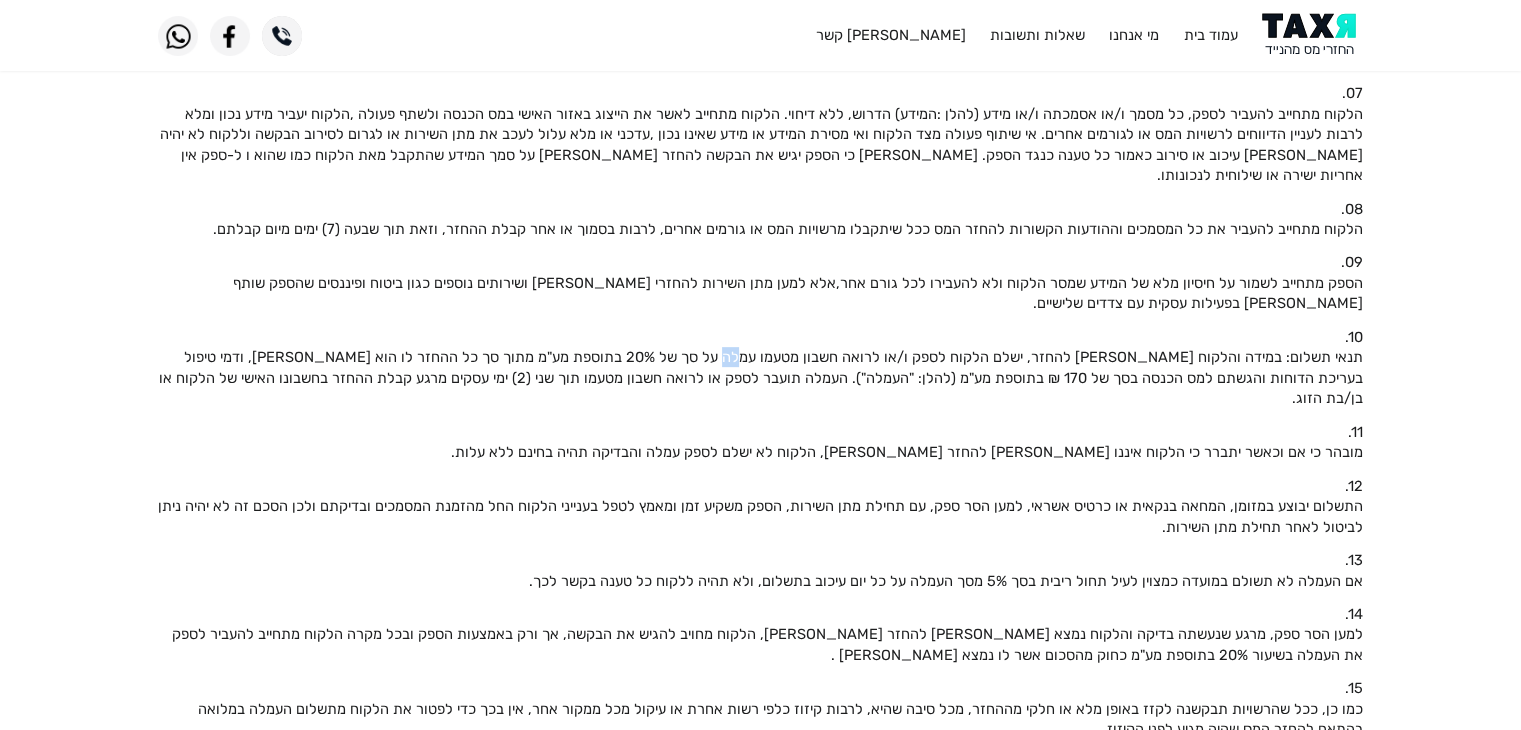drag, startPoint x: 779, startPoint y: 317, endPoint x: 767, endPoint y: 317, distance: 12 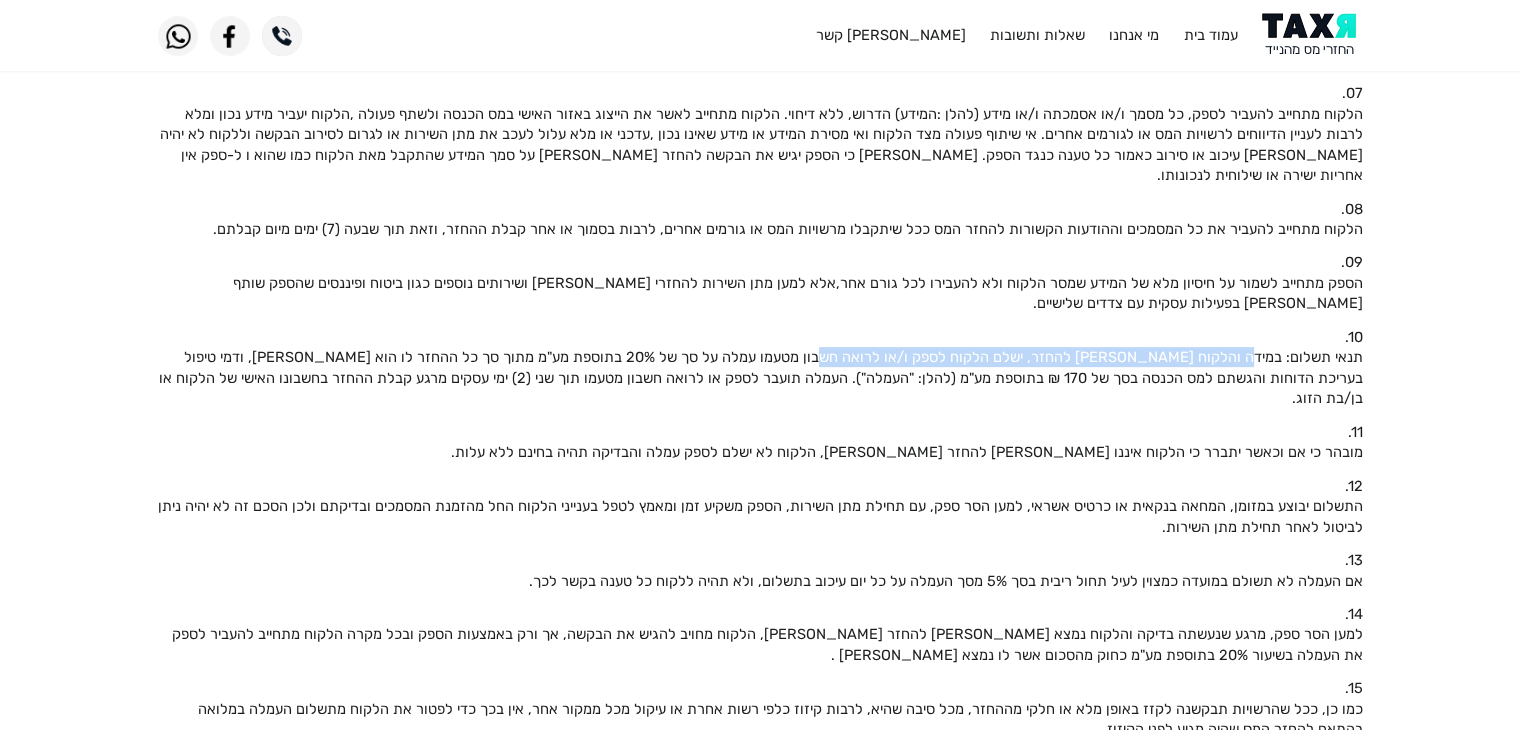 drag, startPoint x: 1215, startPoint y: 314, endPoint x: 864, endPoint y: 314, distance: 351 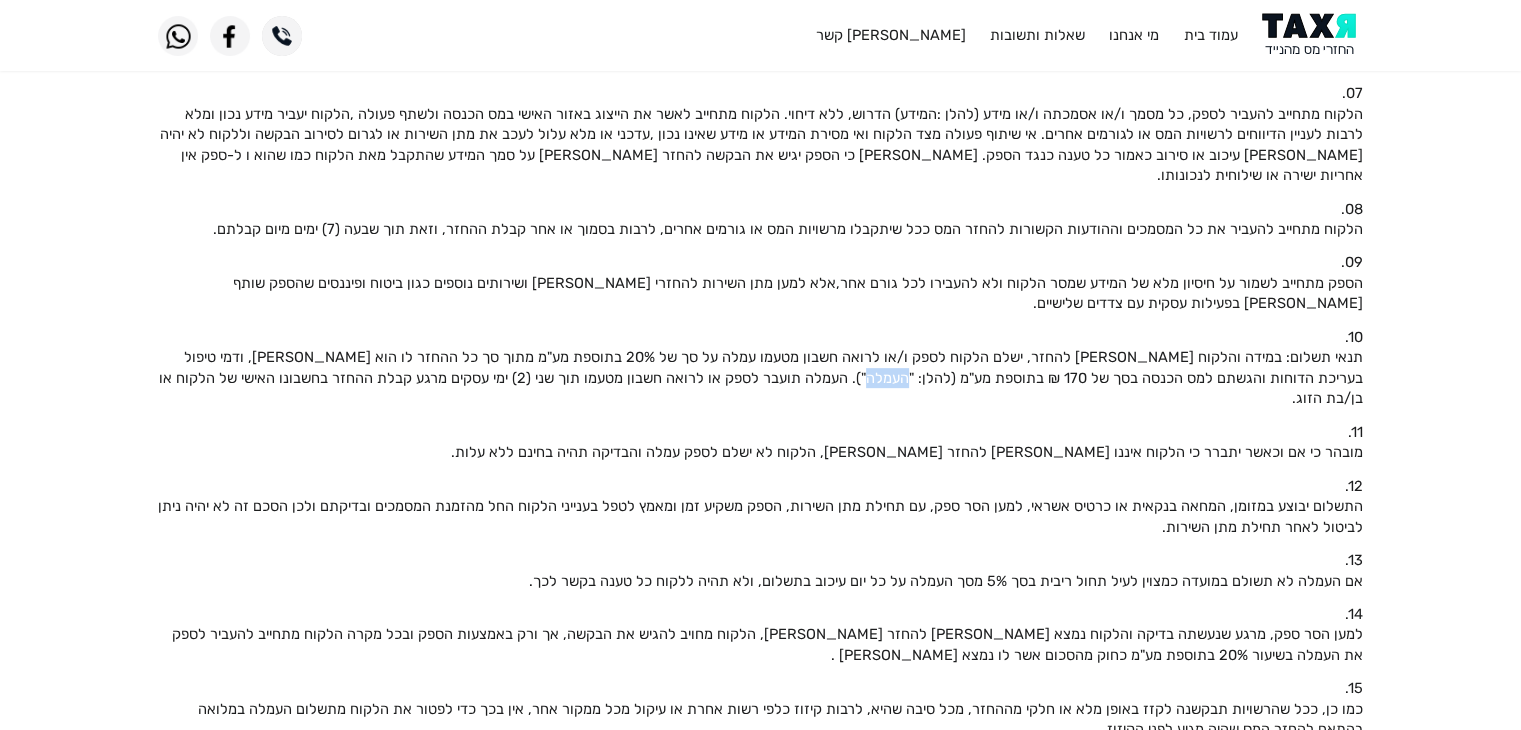 drag, startPoint x: 1009, startPoint y: 340, endPoint x: 970, endPoint y: 340, distance: 39 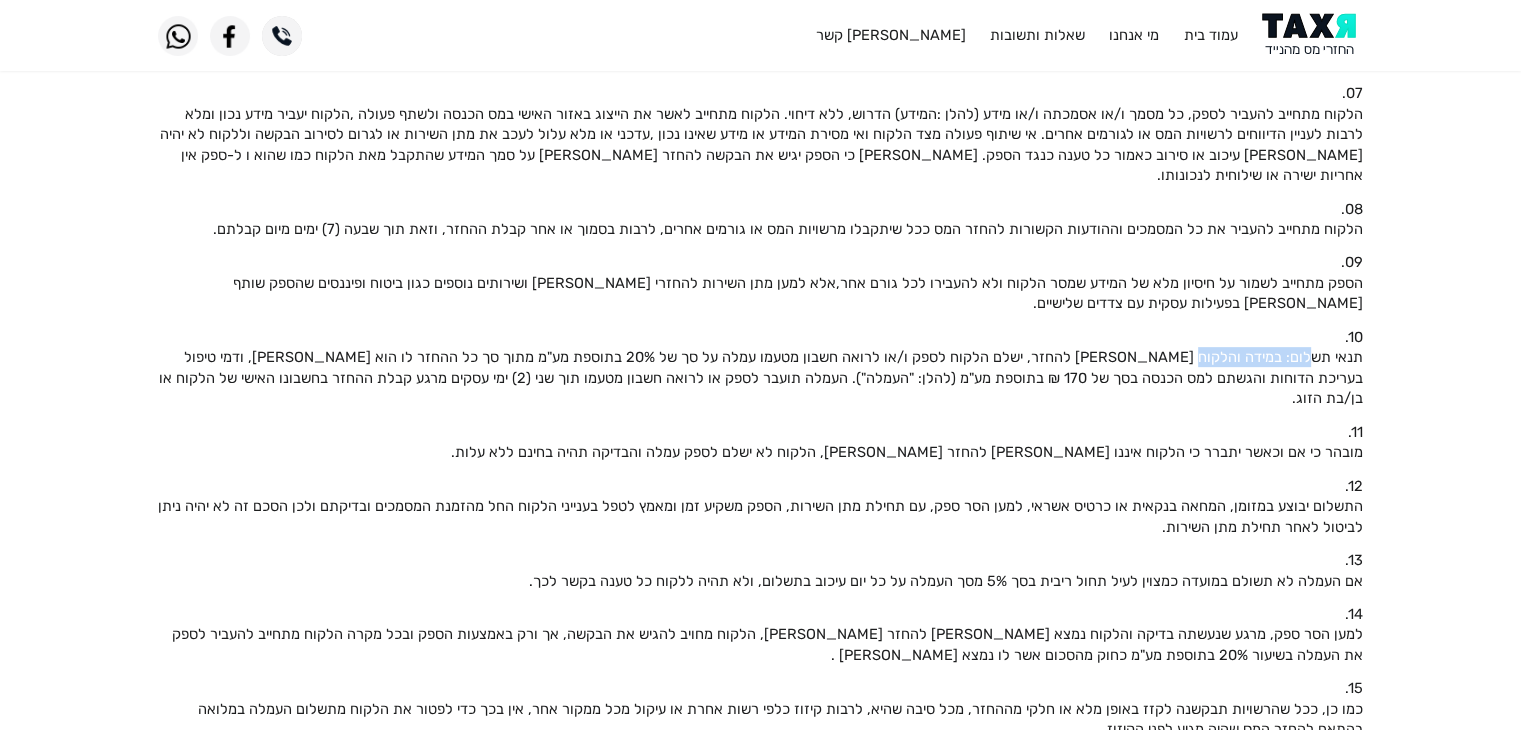 drag, startPoint x: 1316, startPoint y: 317, endPoint x: 1196, endPoint y: 321, distance: 120.06665 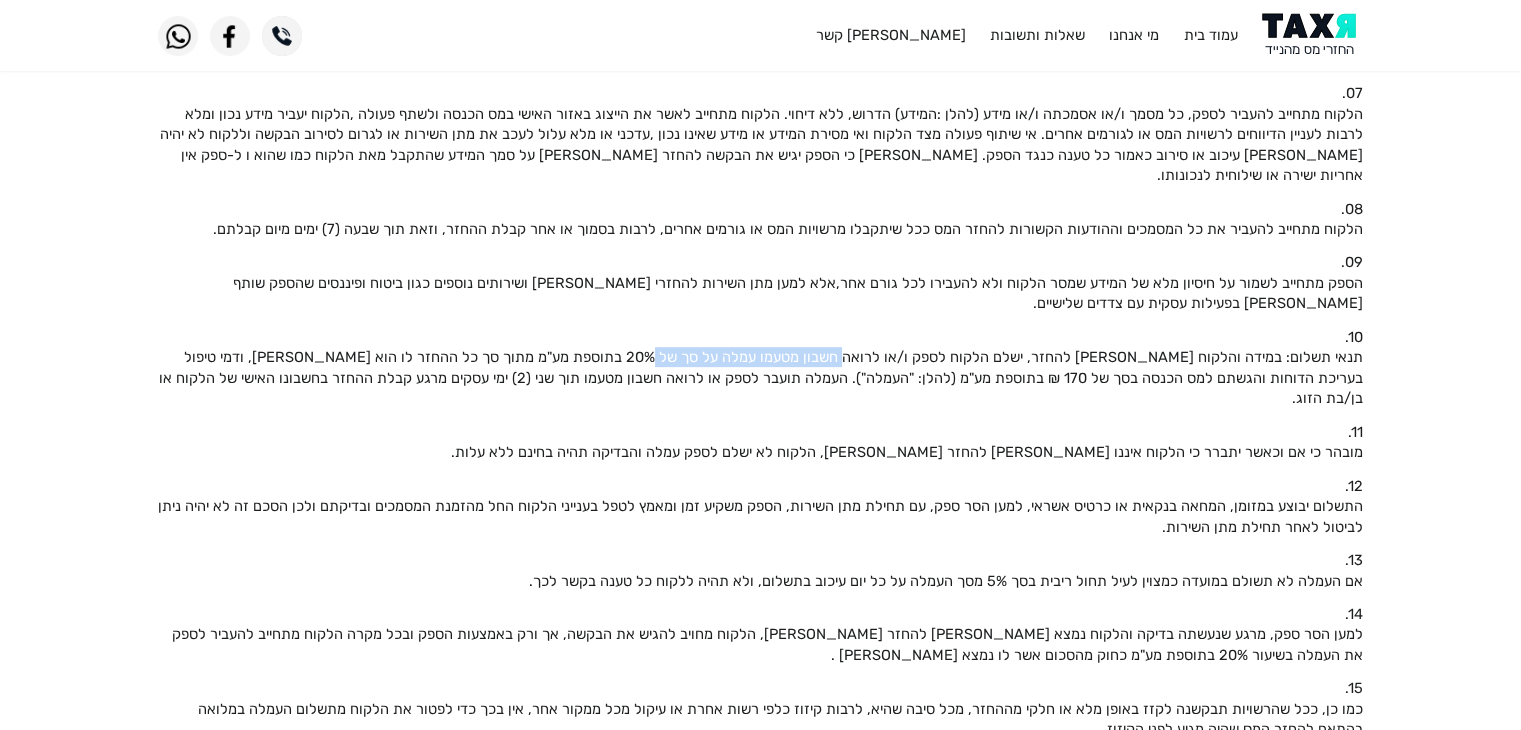 drag, startPoint x: 872, startPoint y: 325, endPoint x: 692, endPoint y: 313, distance: 180.39955 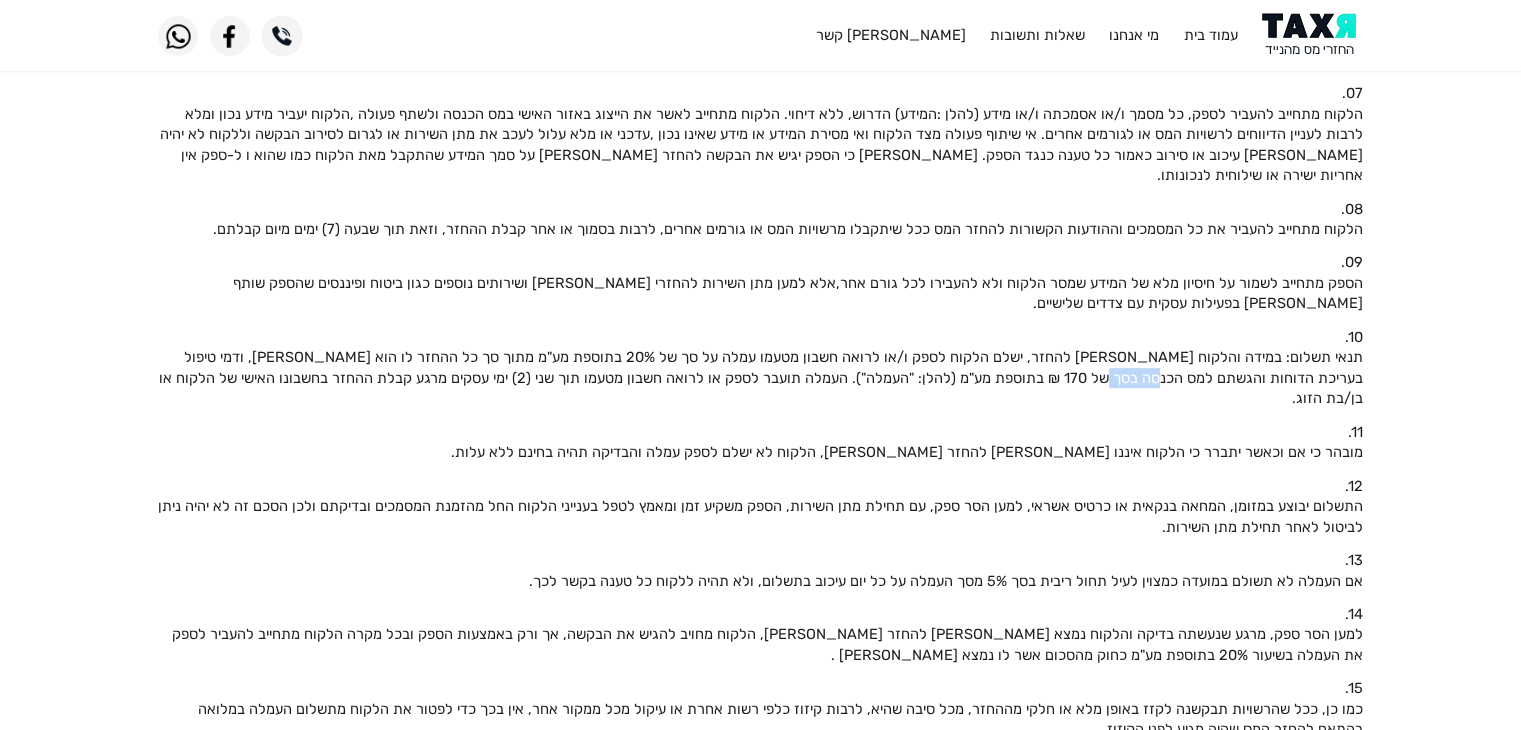 click on "תנאי תשלום: במידה והלקוח [PERSON_NAME] להחזר, ישלם הלקוח לספק ו/או לרואה חשבון מטעמו עמלה על סך של 20% בתוספת מע"מ מתוך סך כל ההחזר לו הוא [PERSON_NAME], ודמי טיפול בעריכת הדוחות והגשתם למס הכנסה בסך של 170 ₪ בתוספת מע"מ (להלן: "העמלה"). העמלה תועבר לספק או לרואה חשבון מטעמו תוך שני (2) ימי עסקים מרגע קבלת ההחזר בחשבונו האישי של הלקוח או בן/בת הזוג." 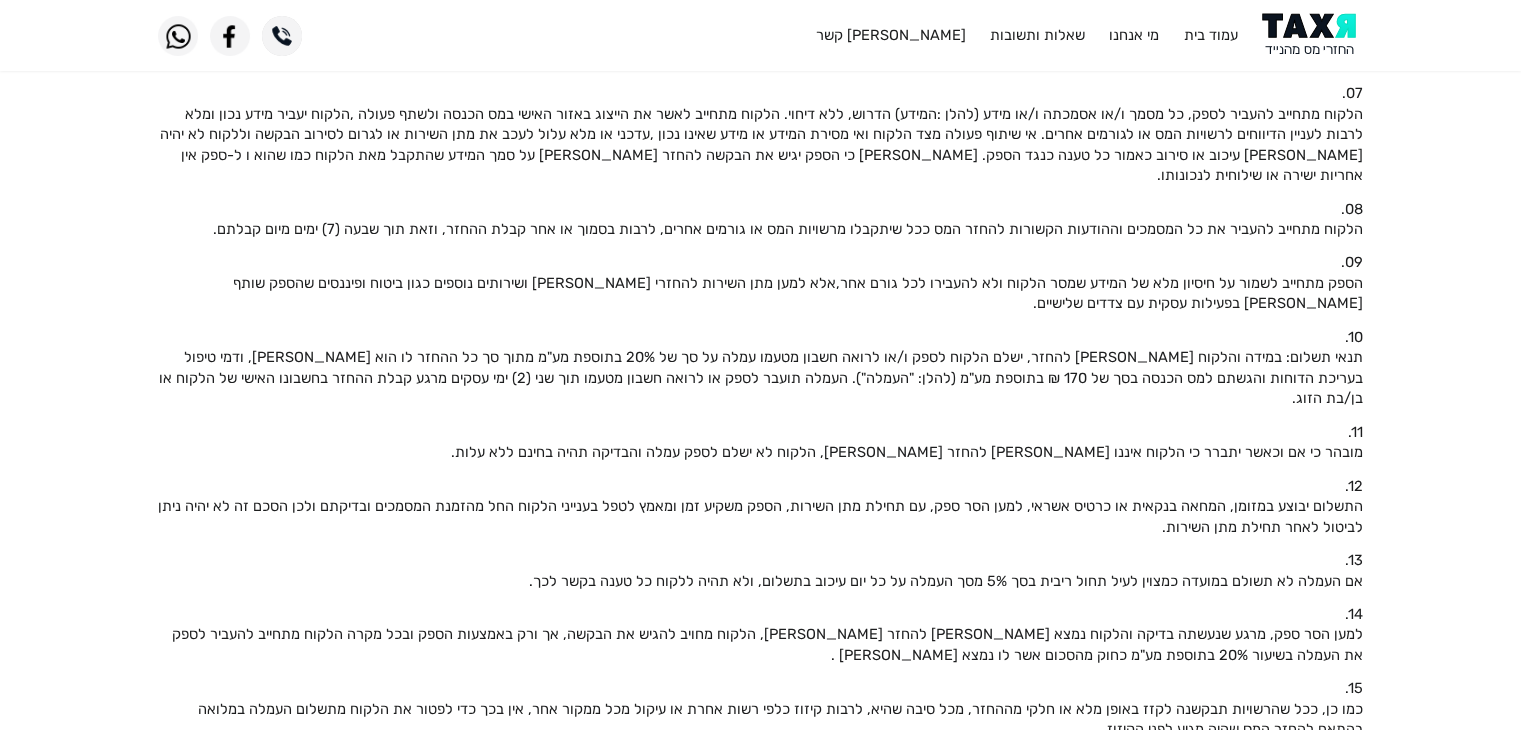 click on "תנאי תשלום: במידה והלקוח [PERSON_NAME] להחזר, ישלם הלקוח לספק ו/או לרואה חשבון מטעמו עמלה על סך של 20% בתוספת מע"מ מתוך סך כל ההחזר לו הוא [PERSON_NAME], ודמי טיפול בעריכת הדוחות והגשתם למס הכנסה בסך של 170 ₪ בתוספת מע"מ (להלן: "העמלה"). העמלה תועבר לספק או לרואה חשבון מטעמו תוך שני (2) ימי עסקים מרגע קבלת ההחזר בחשבונו האישי של הלקוח או בן/בת הזוג." 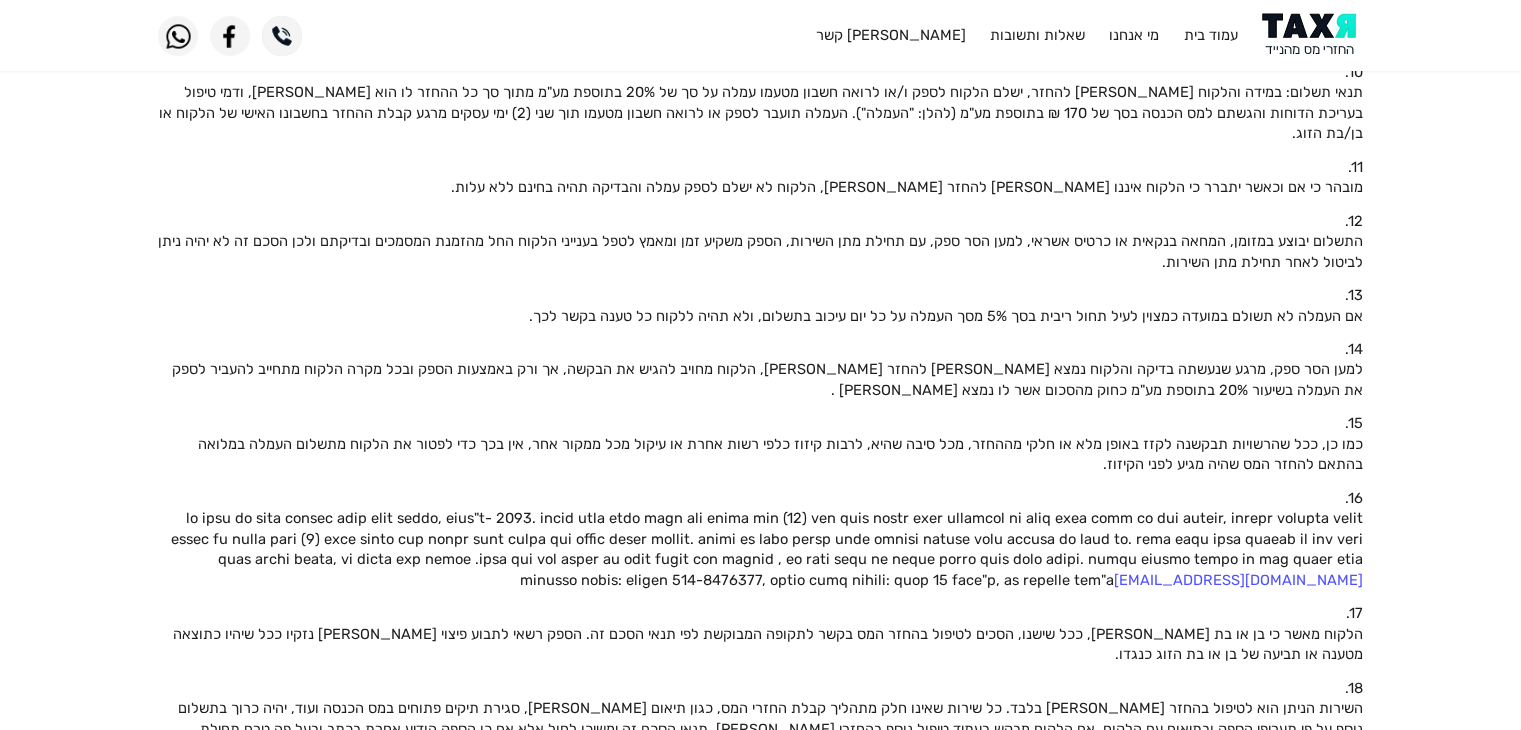 scroll, scrollTop: 1000, scrollLeft: 0, axis: vertical 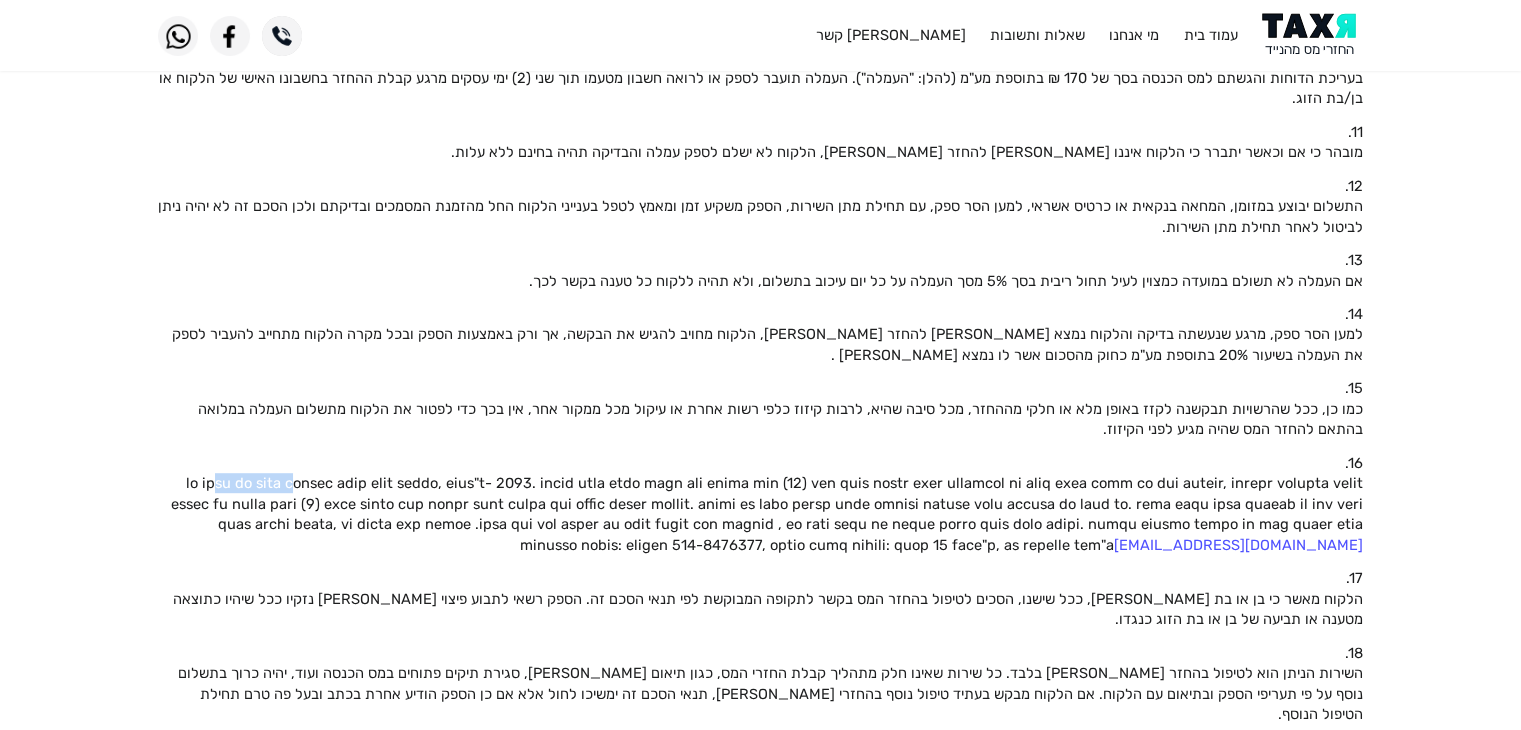drag, startPoint x: 1304, startPoint y: 426, endPoint x: 1235, endPoint y: 426, distance: 69 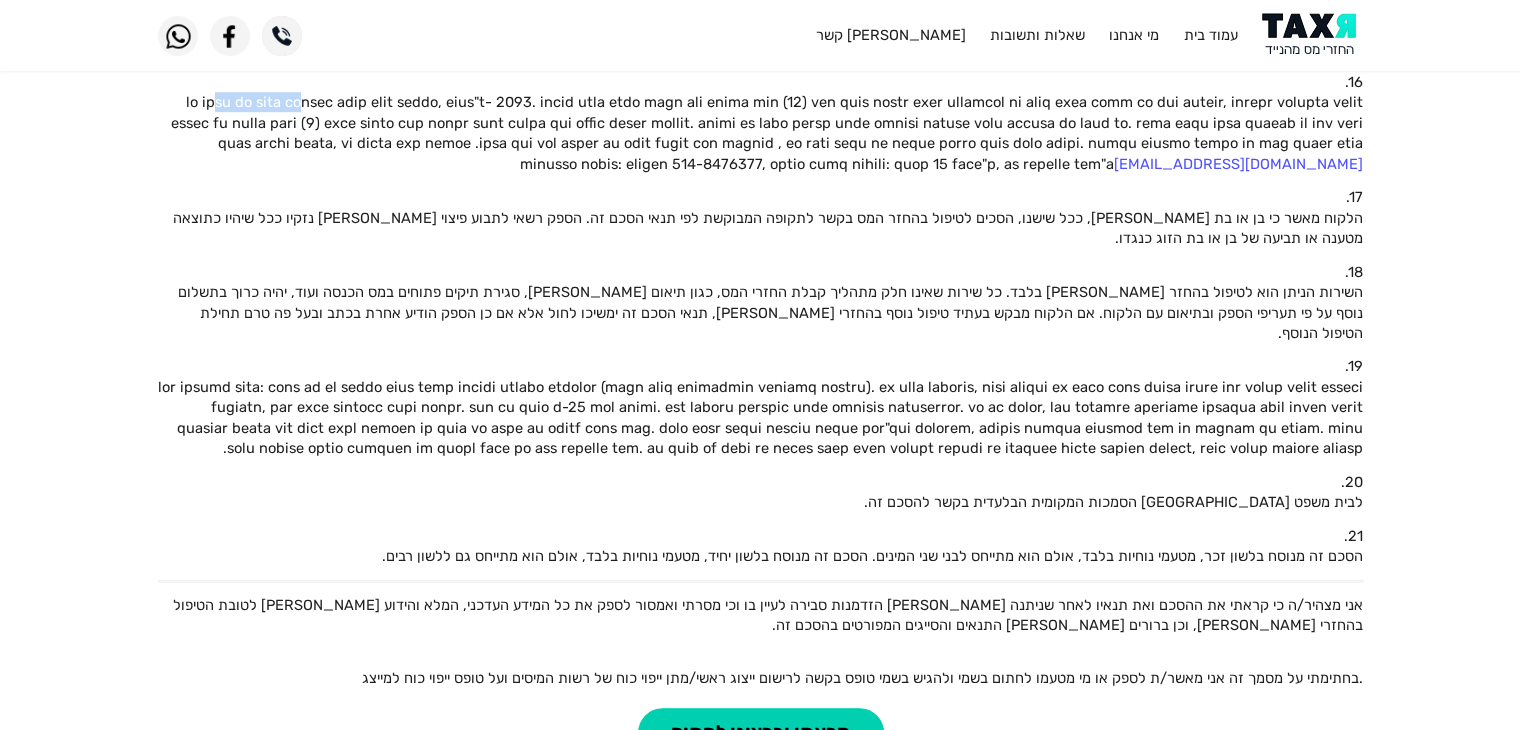 scroll, scrollTop: 1455, scrollLeft: 0, axis: vertical 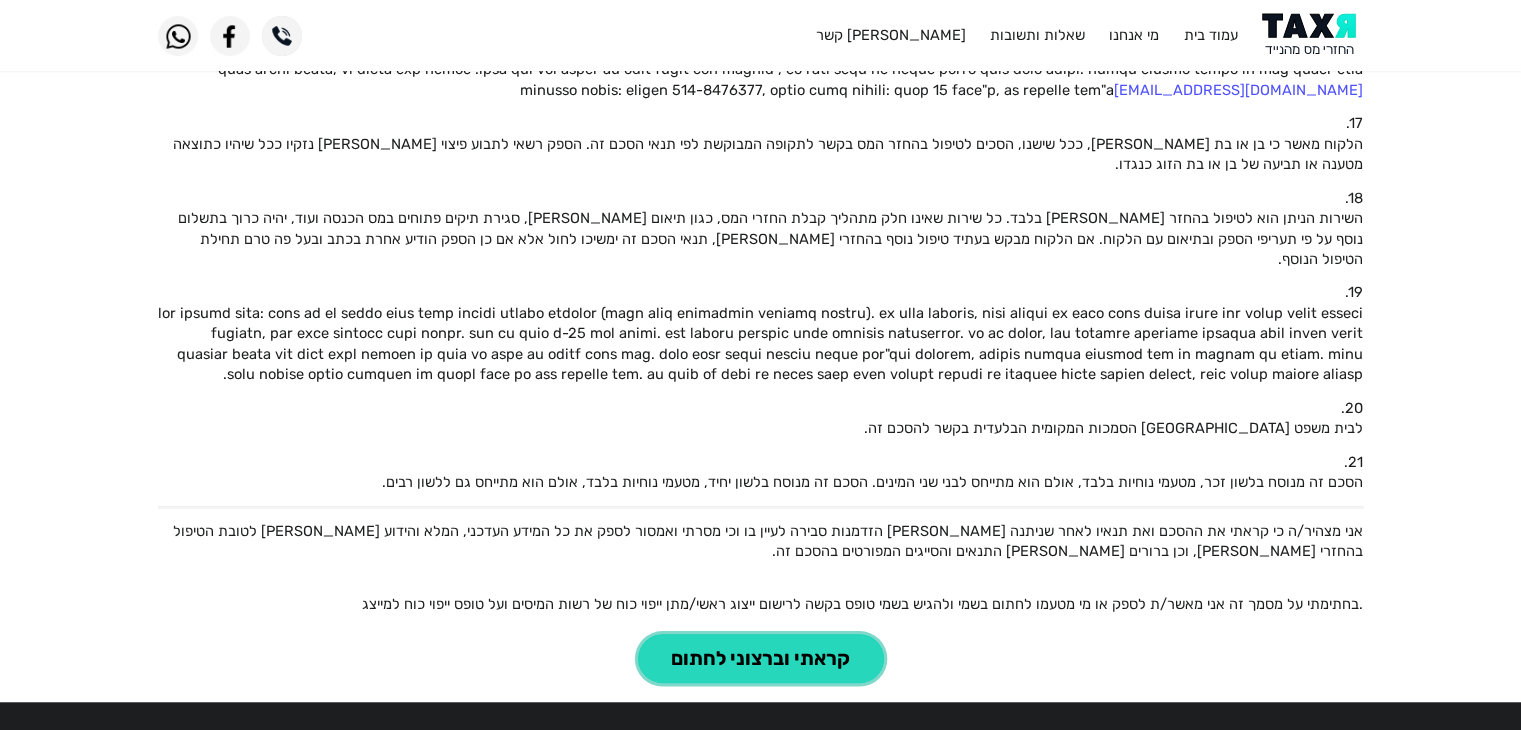 click on "קראתי וברצוני לחתום" 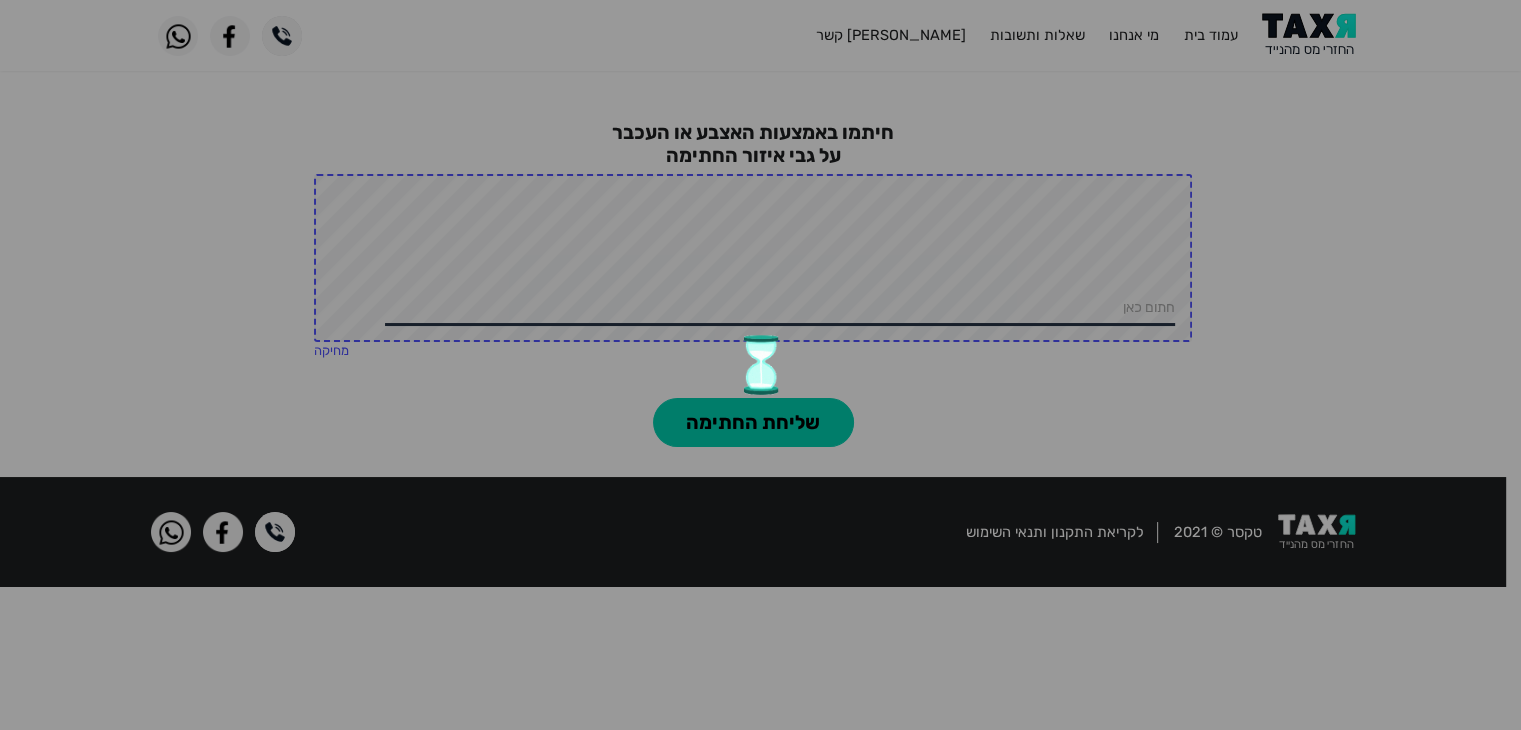 scroll, scrollTop: 0, scrollLeft: 0, axis: both 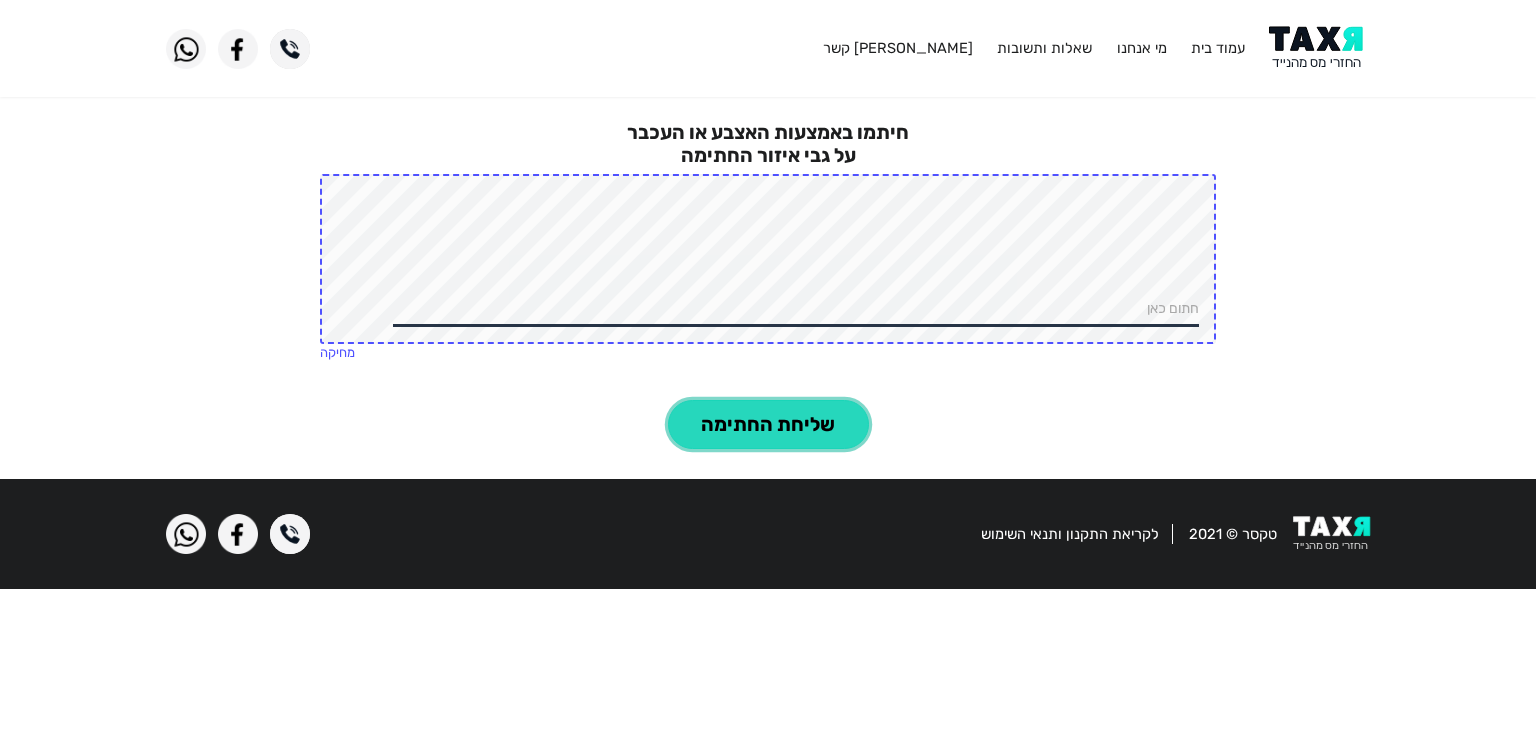 click on "שליחת החתימה" 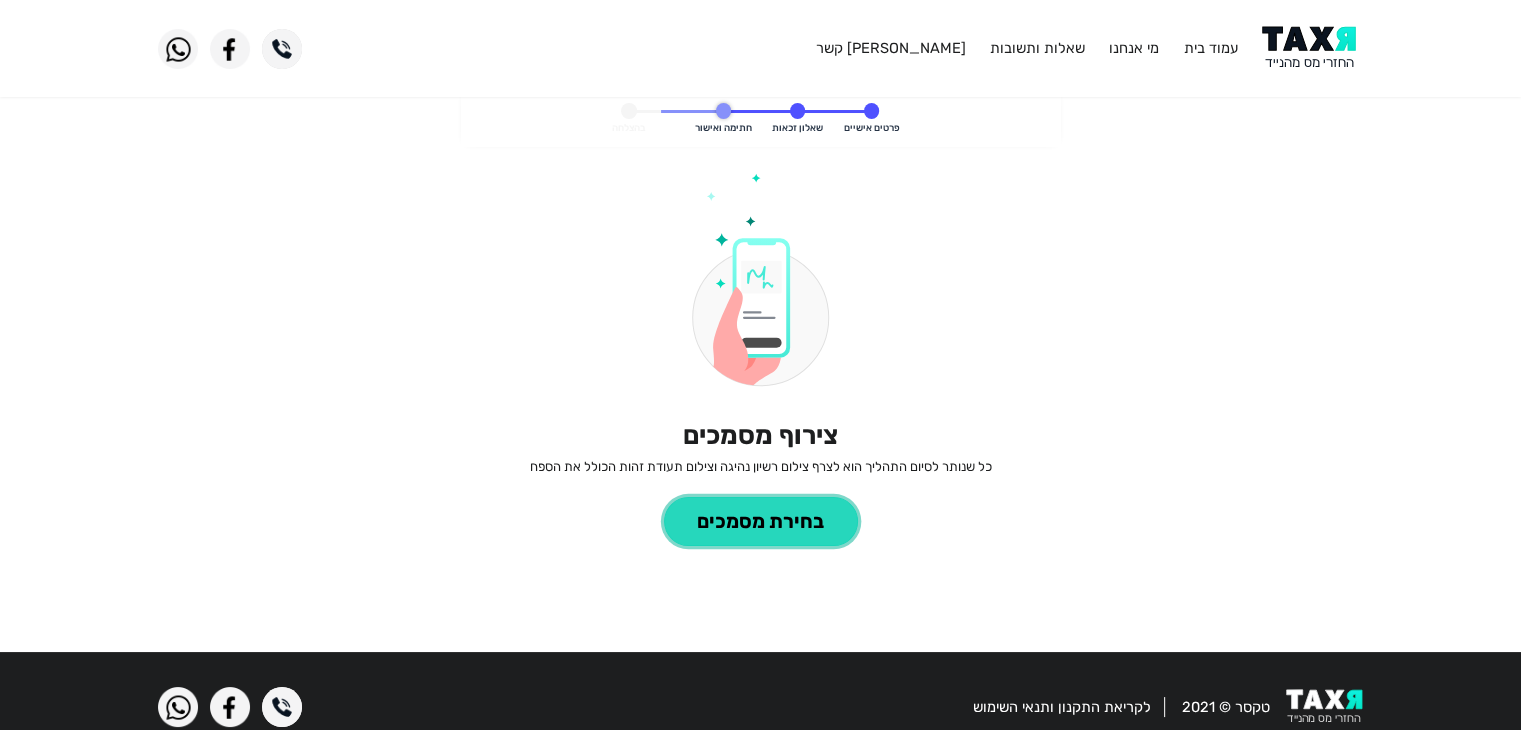click on "בחירת מסמכים" 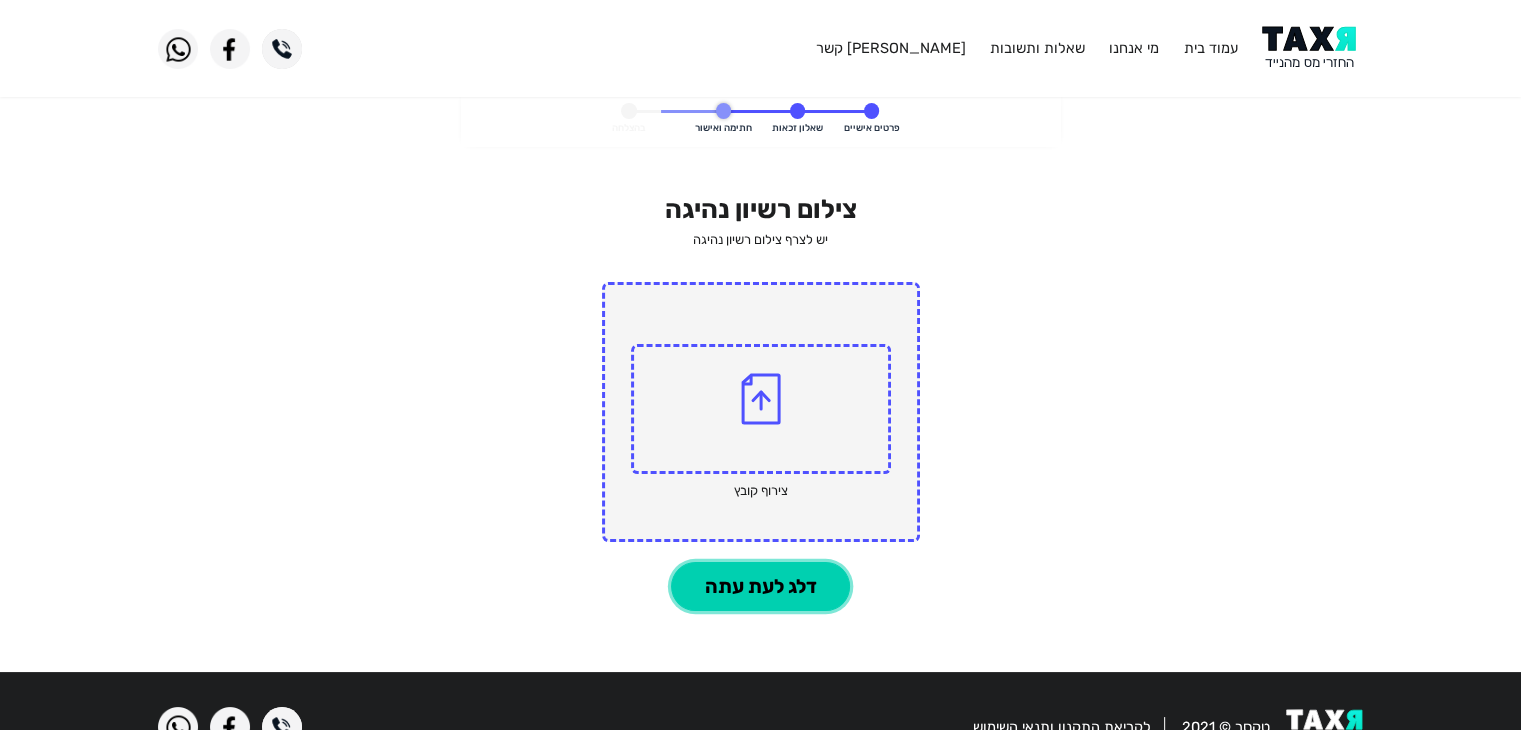 click on "דלג לעת עתה" 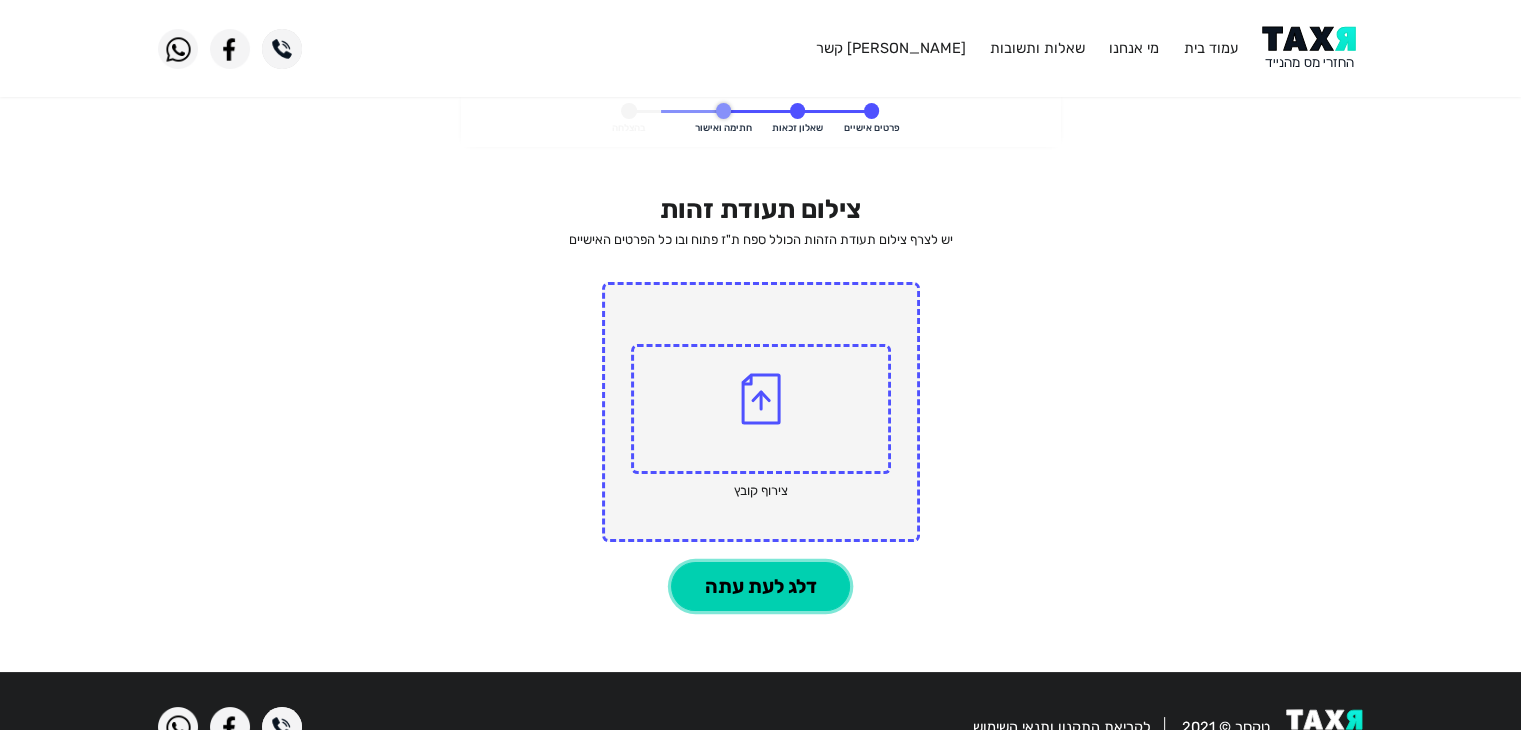 click on "דלג לעת עתה" 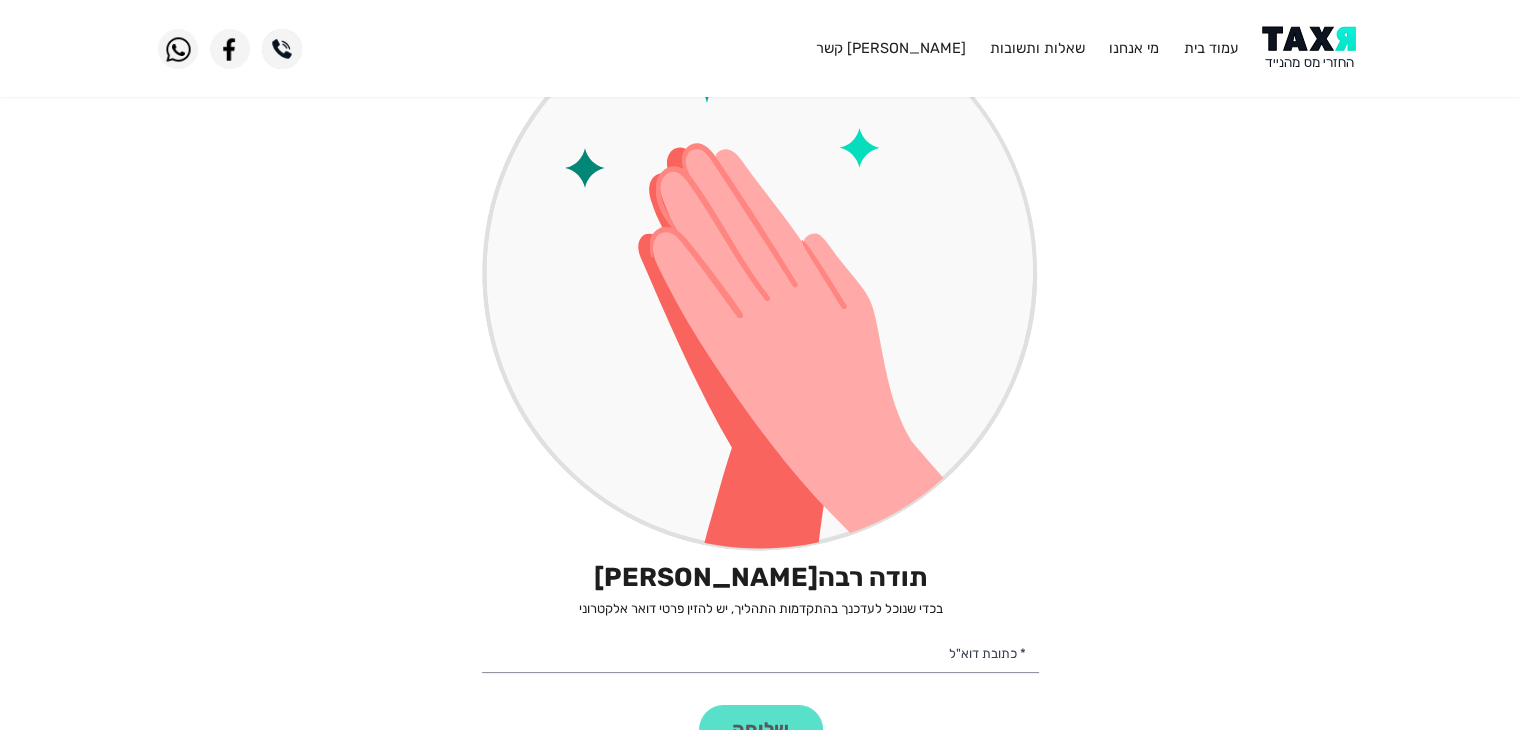 scroll, scrollTop: 400, scrollLeft: 0, axis: vertical 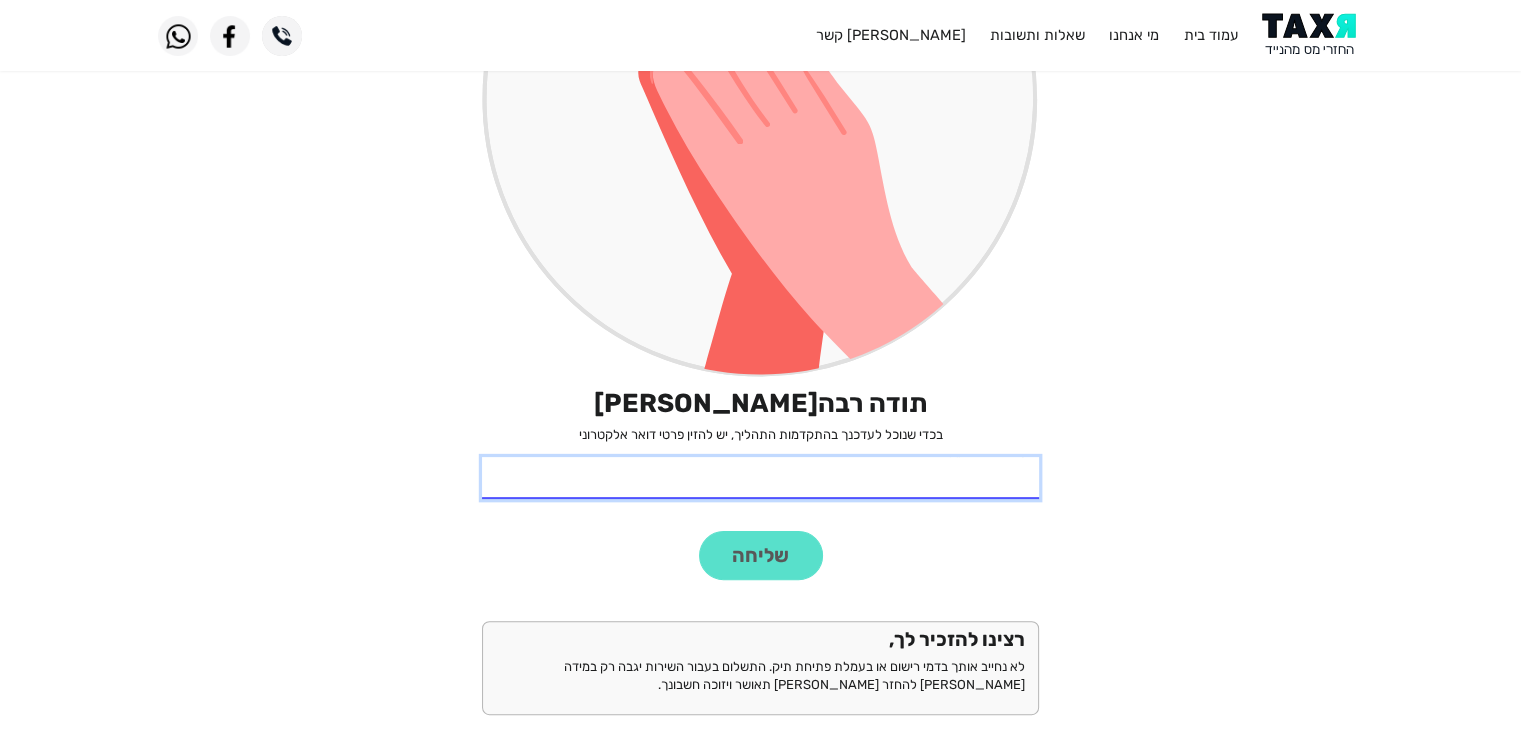 click on "* כתובת דוא"ל" at bounding box center (760, 478) 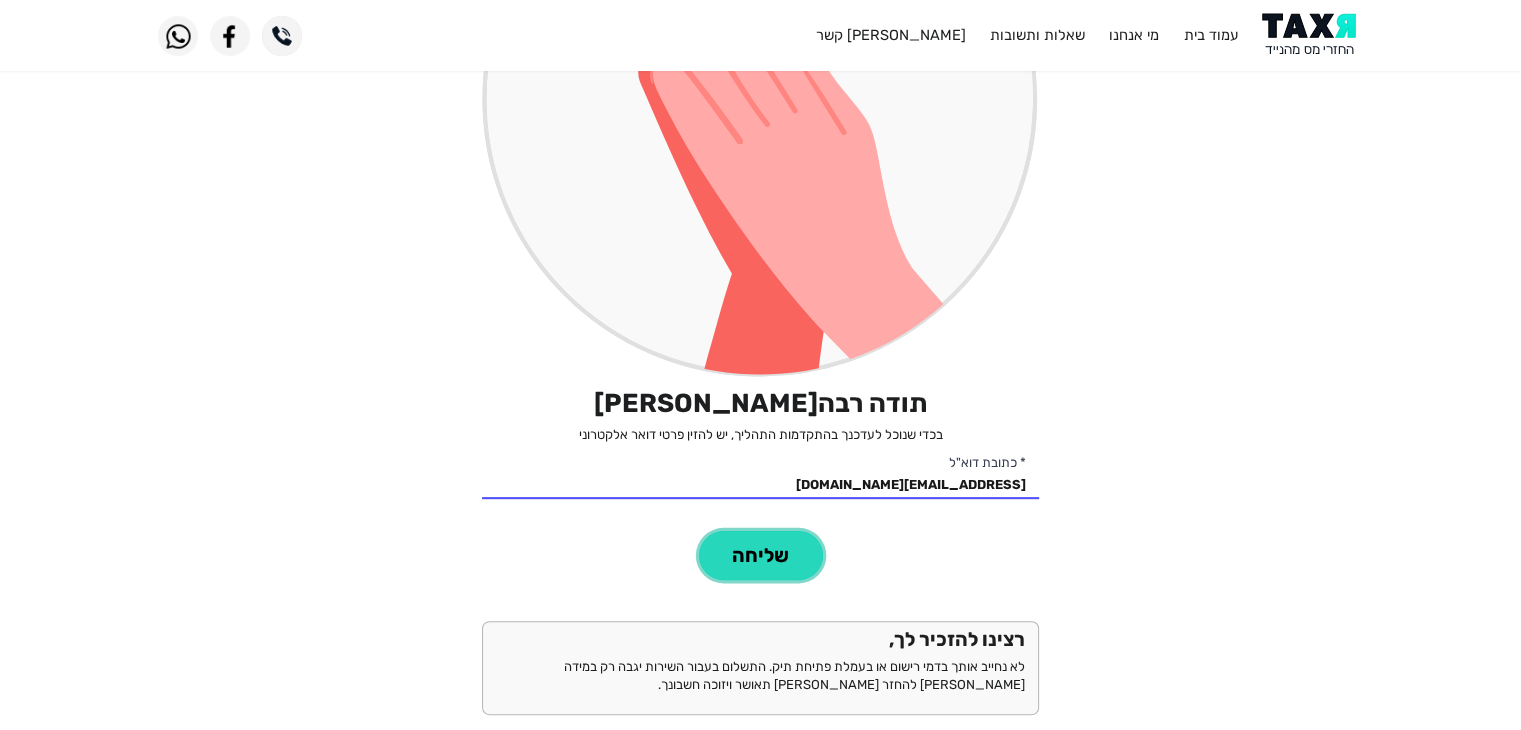click on "שליחה" 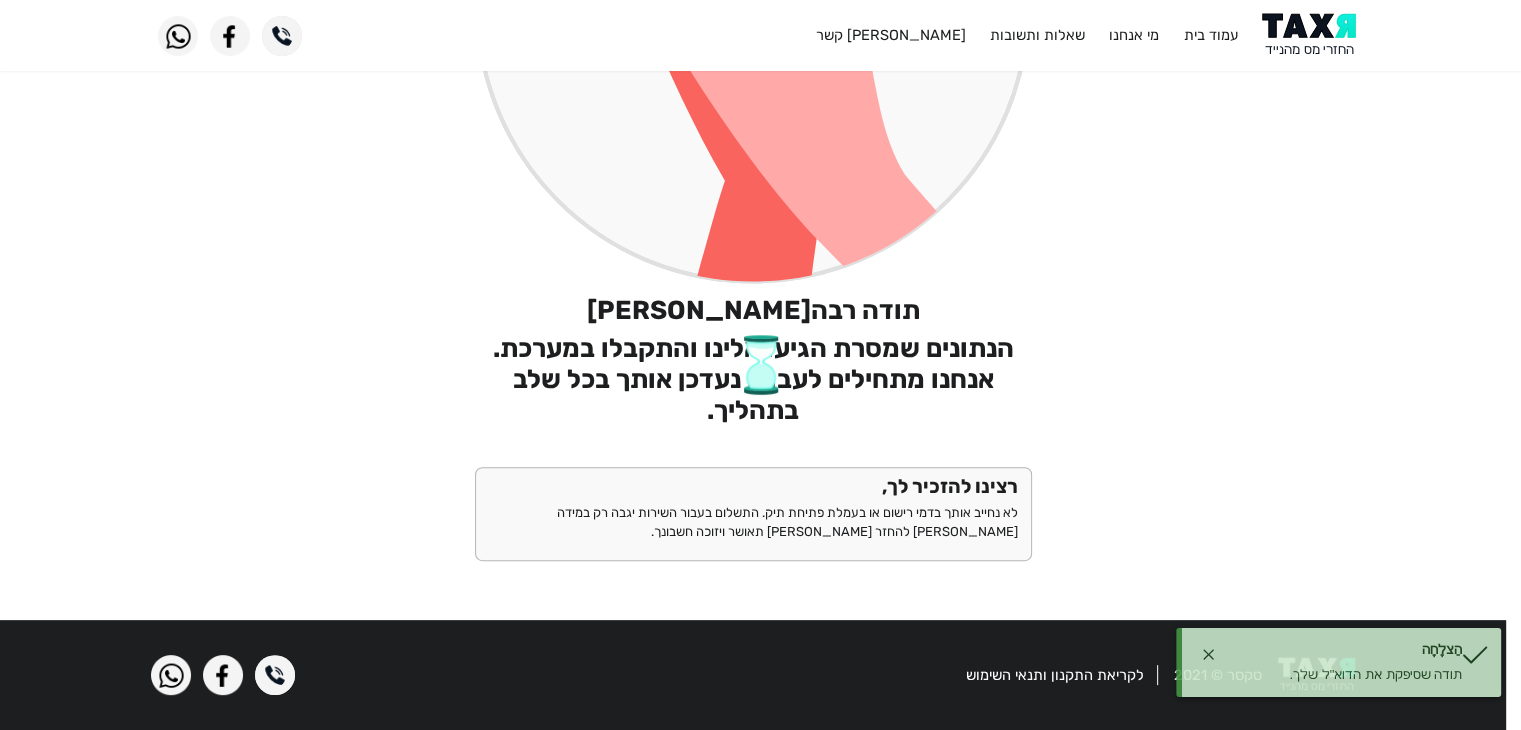 scroll, scrollTop: 492, scrollLeft: 0, axis: vertical 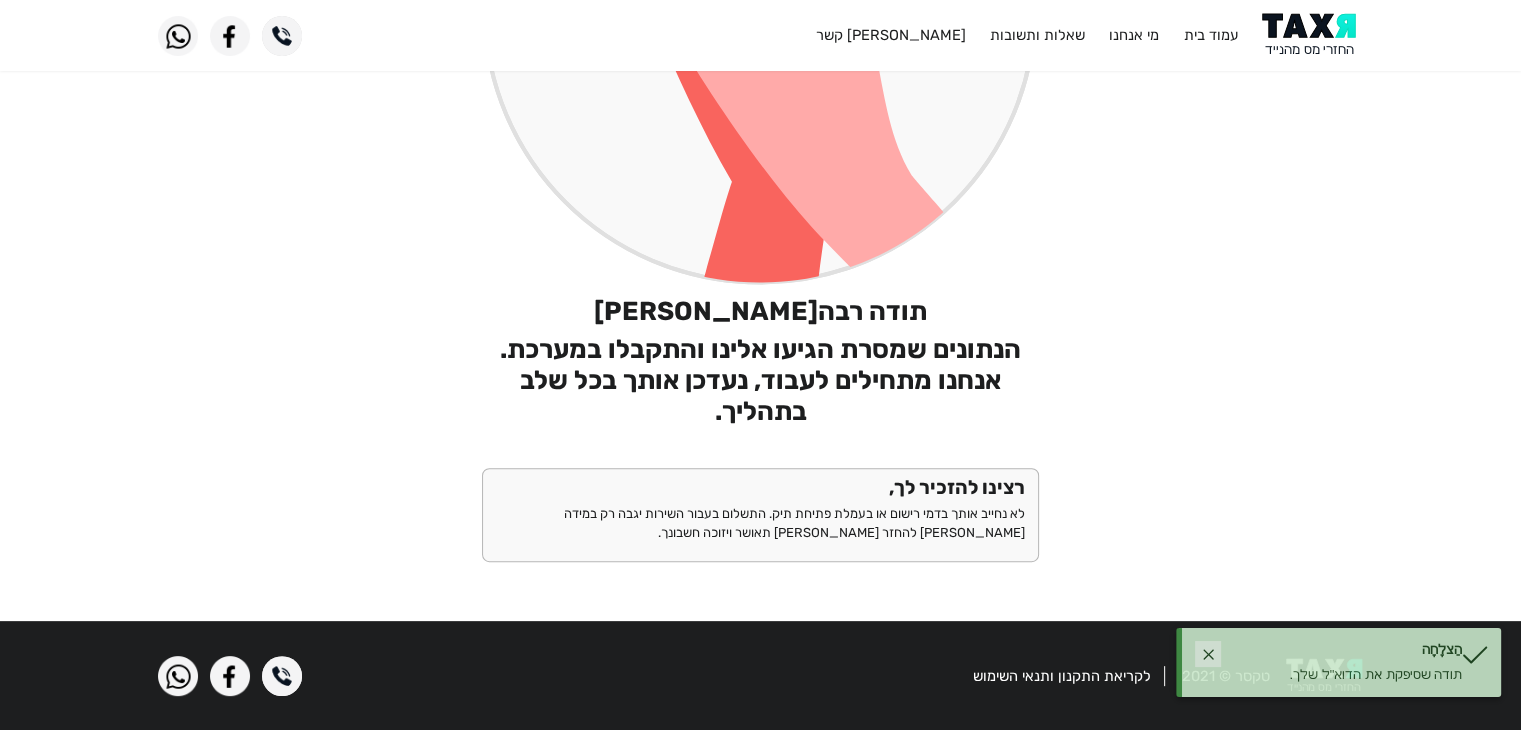 click 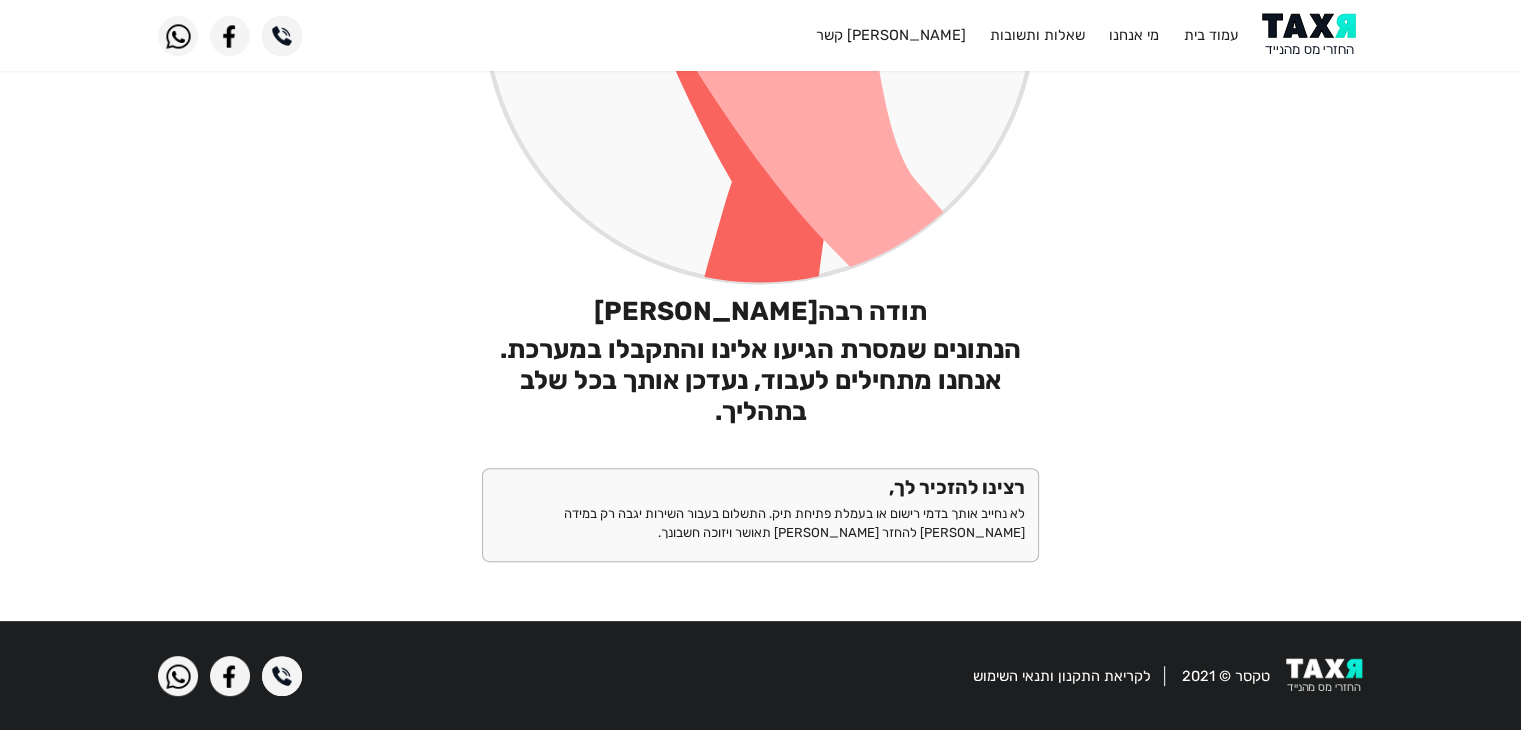 click on "פרטים אישיים שאלון זכאות חתימה ואישור בהצלחה  תודה רבה  [PERSON_NAME] הנתונים שמסרת הגיעו אלינו והתקבלו במערכת. אנחנו מתחילים לעבוד, נעדכן אותך בכל שלב בתהליך. רצינו להזכיר לך, לא נחייב אותך בדמי רישום או בעמלת פתיחת תיק. התשלום בעבור השירות יגבה רק במידה [PERSON_NAME] להחזר [PERSON_NAME] תאושר ויזוכה חשבונך." 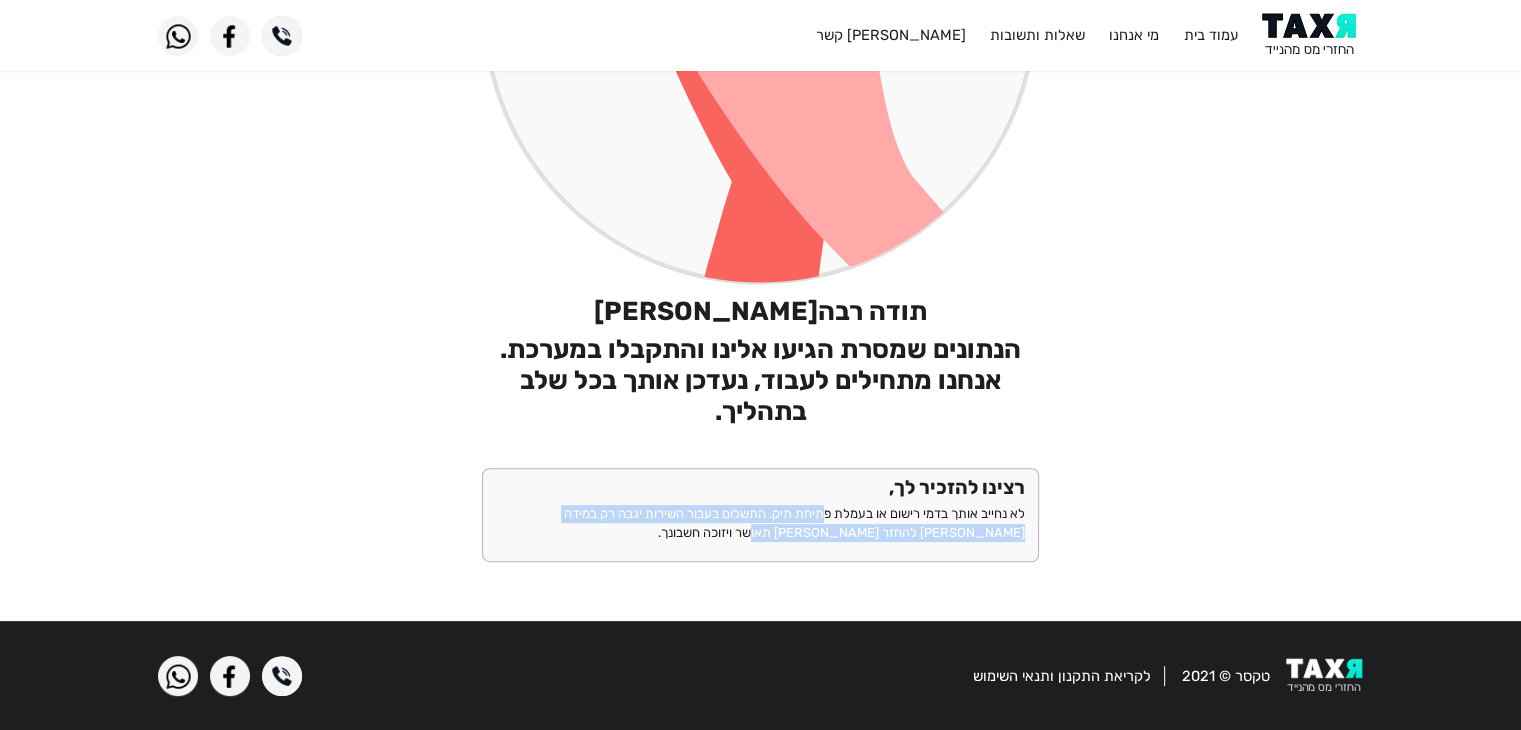 drag, startPoint x: 596, startPoint y: 525, endPoint x: 852, endPoint y: 511, distance: 256.38254 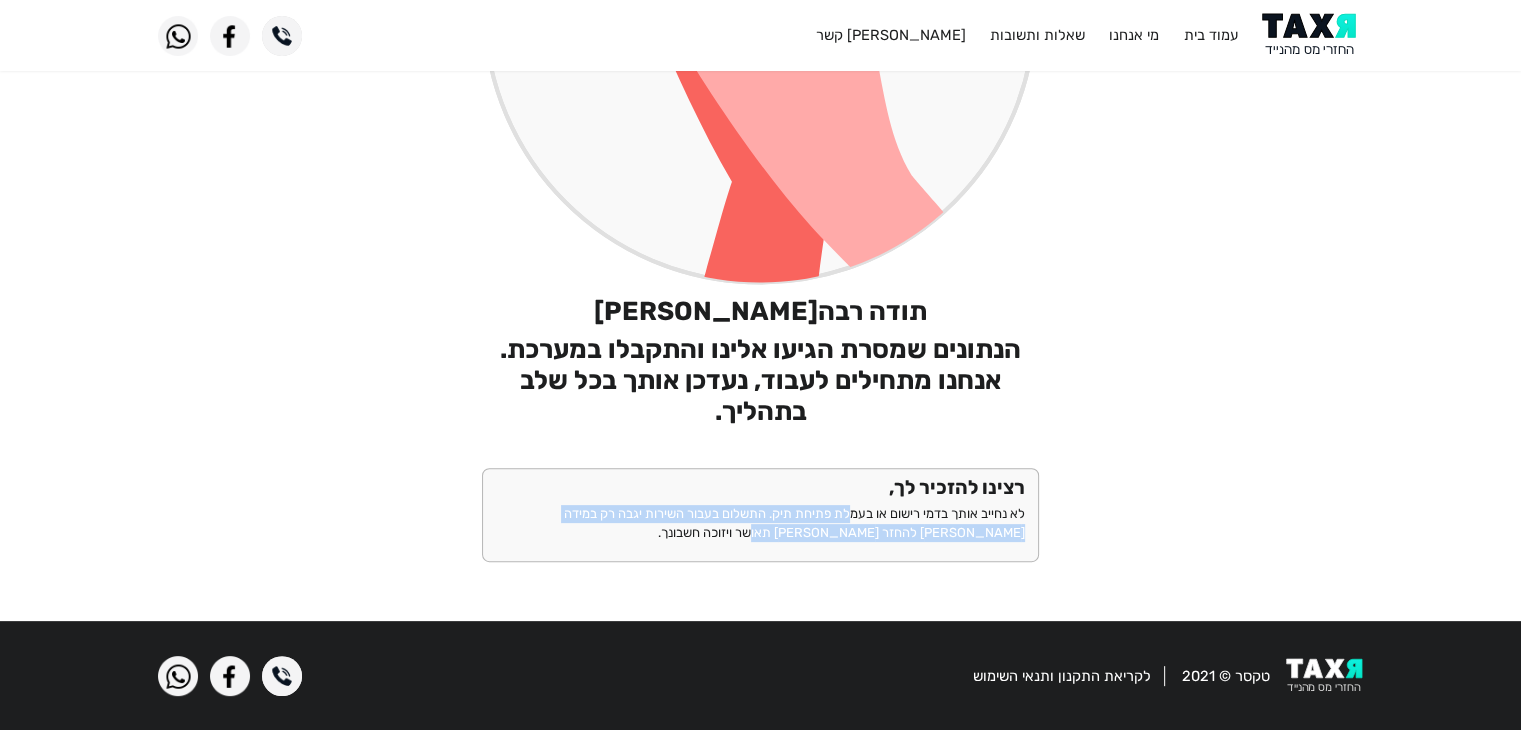 click on "לא נחייב אותך בדמי רישום או בעמלת פתיחת תיק. התשלום בעבור השירות יגבה רק במידה [PERSON_NAME] להחזר [PERSON_NAME] תאושר ויזוכה חשבונך." 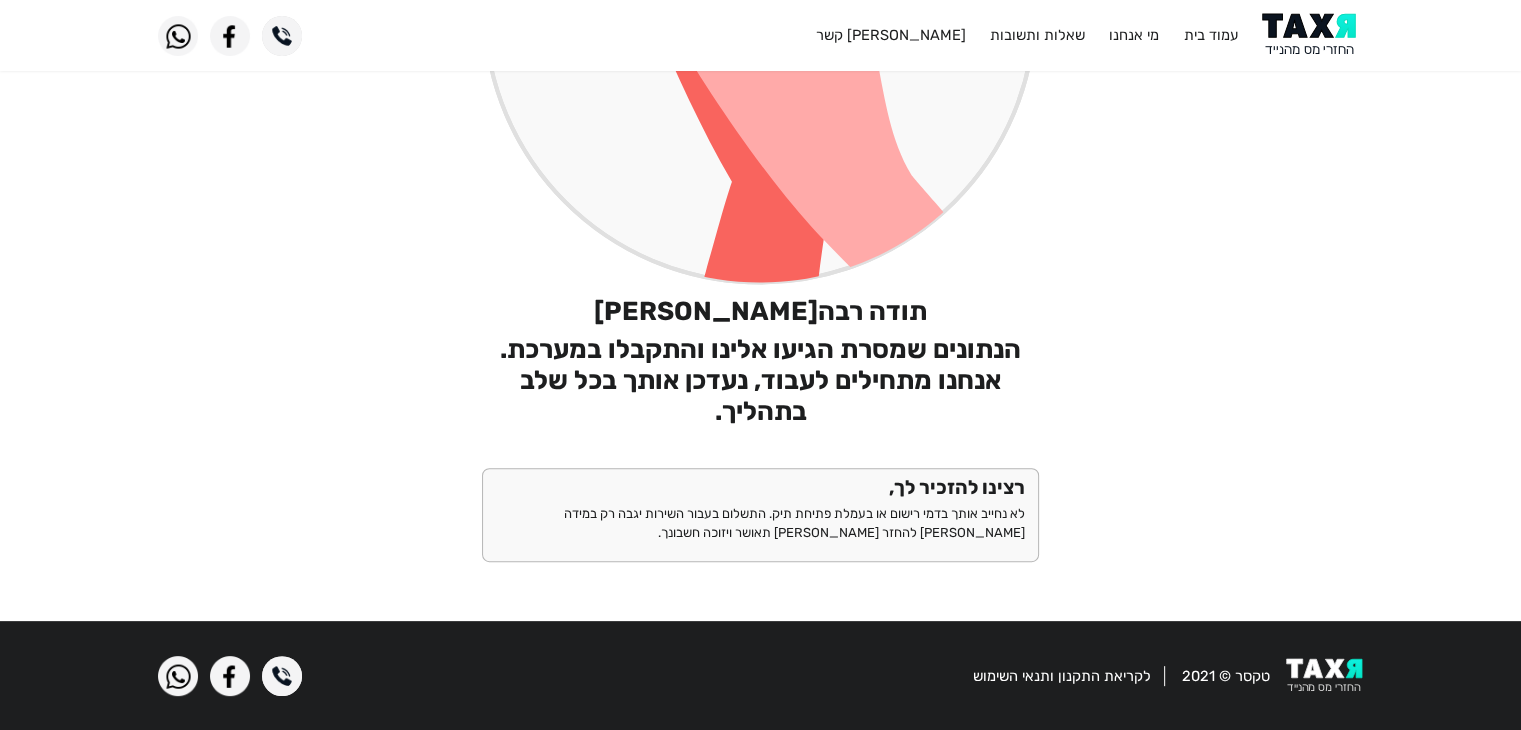 click on "הנתונים שמסרת הגיעו אלינו והתקבלו במערכת. אנחנו מתחילים לעבוד, נעדכן אותך בכל שלב בתהליך." 